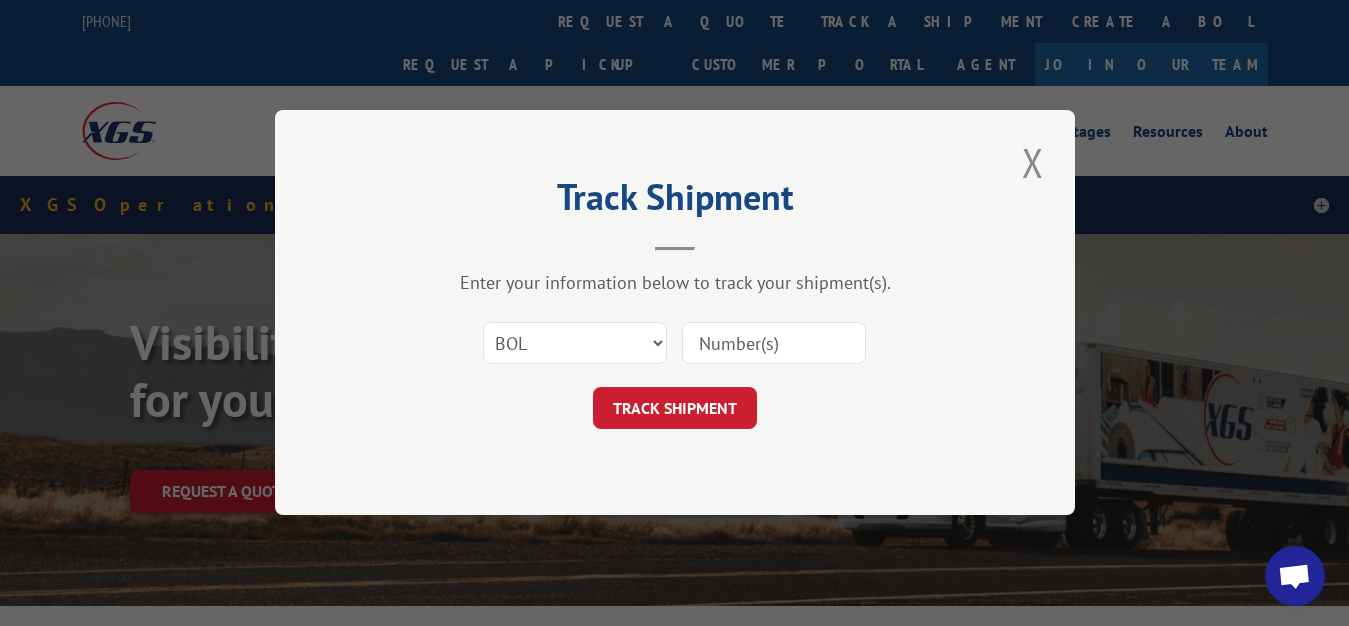 select on "bol" 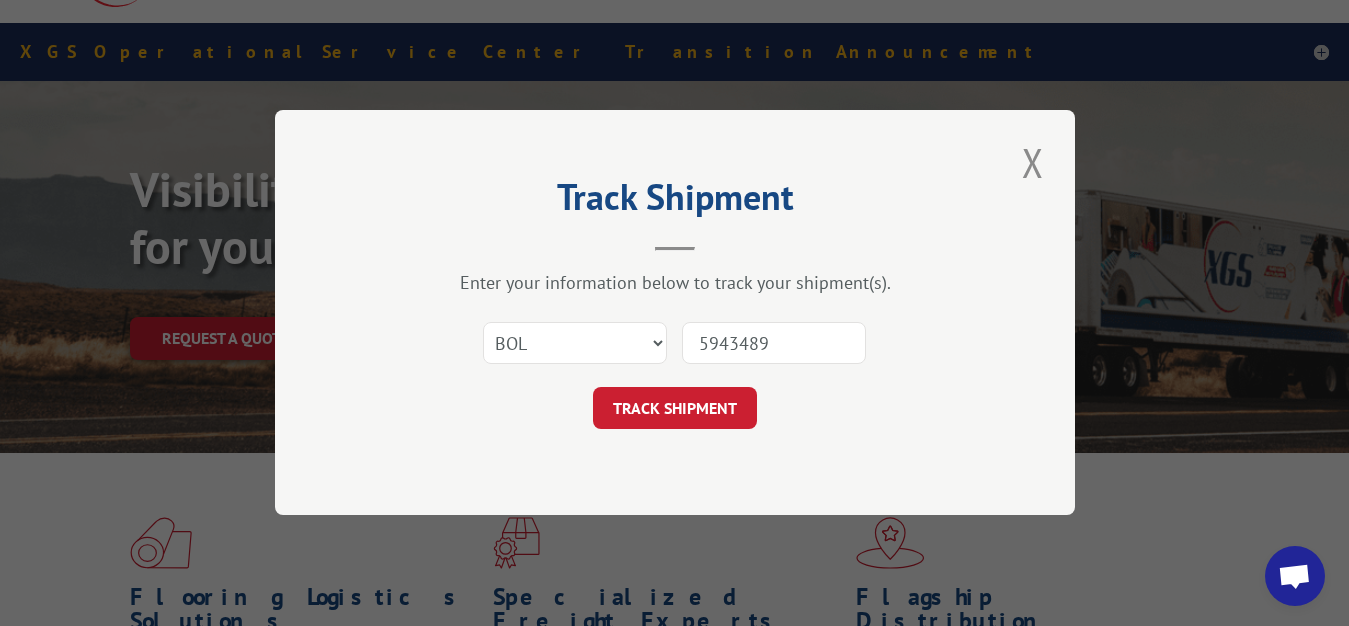 type on "5943489" 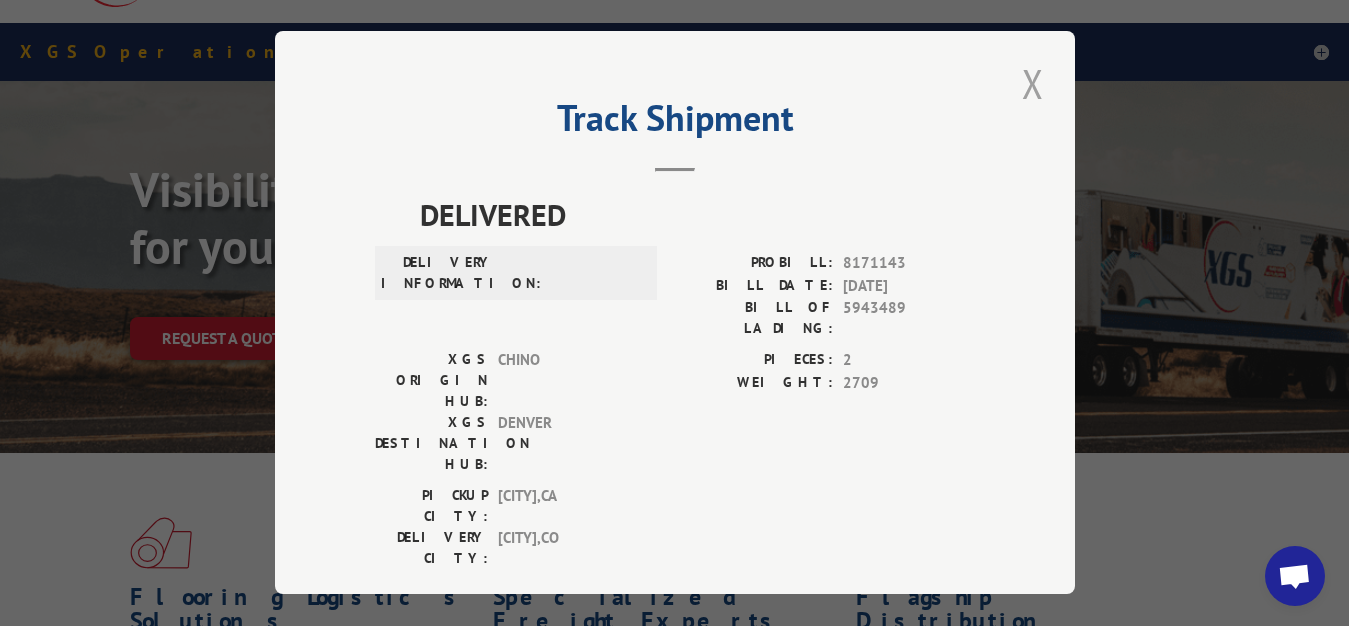 click at bounding box center (1033, 83) 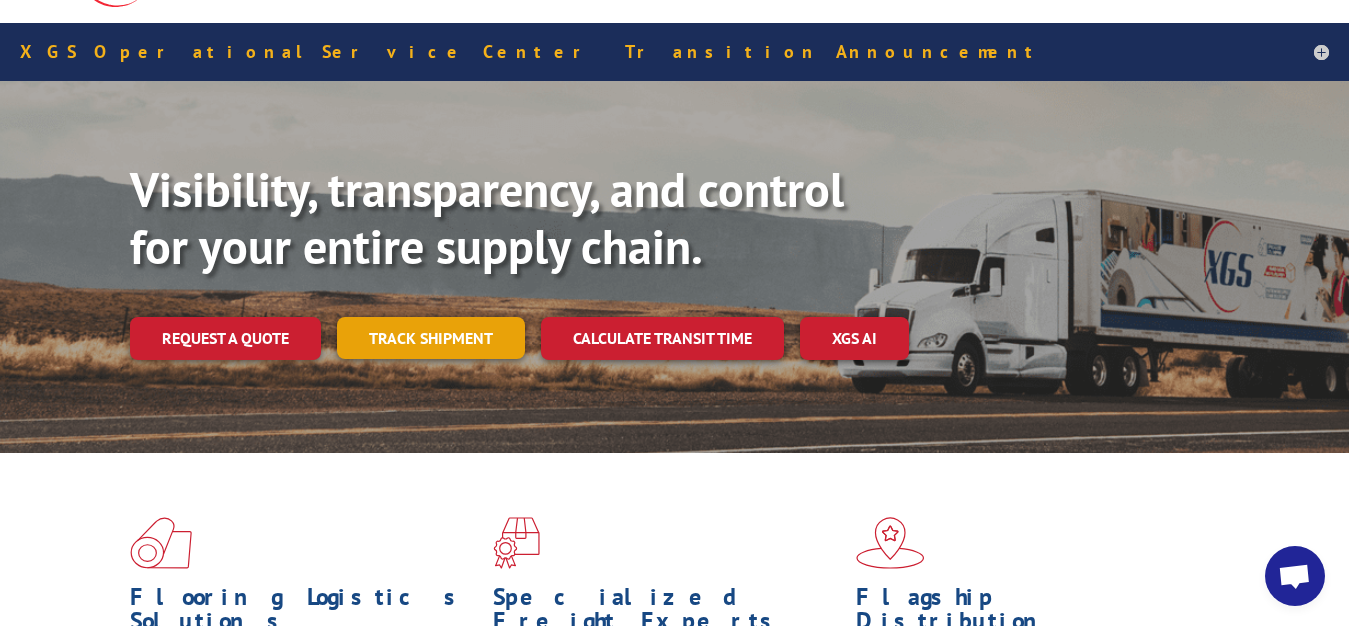 click on "Track shipment" at bounding box center [431, 338] 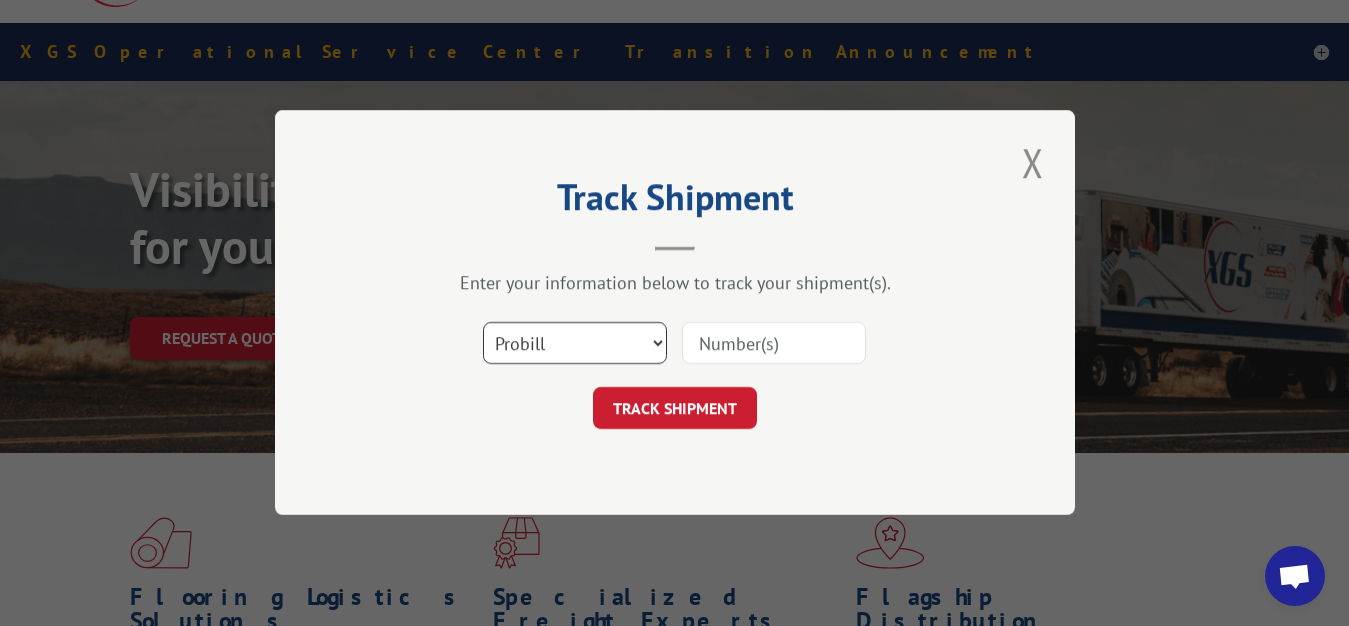 click on "Select category... Probill BOL PO" at bounding box center (575, 344) 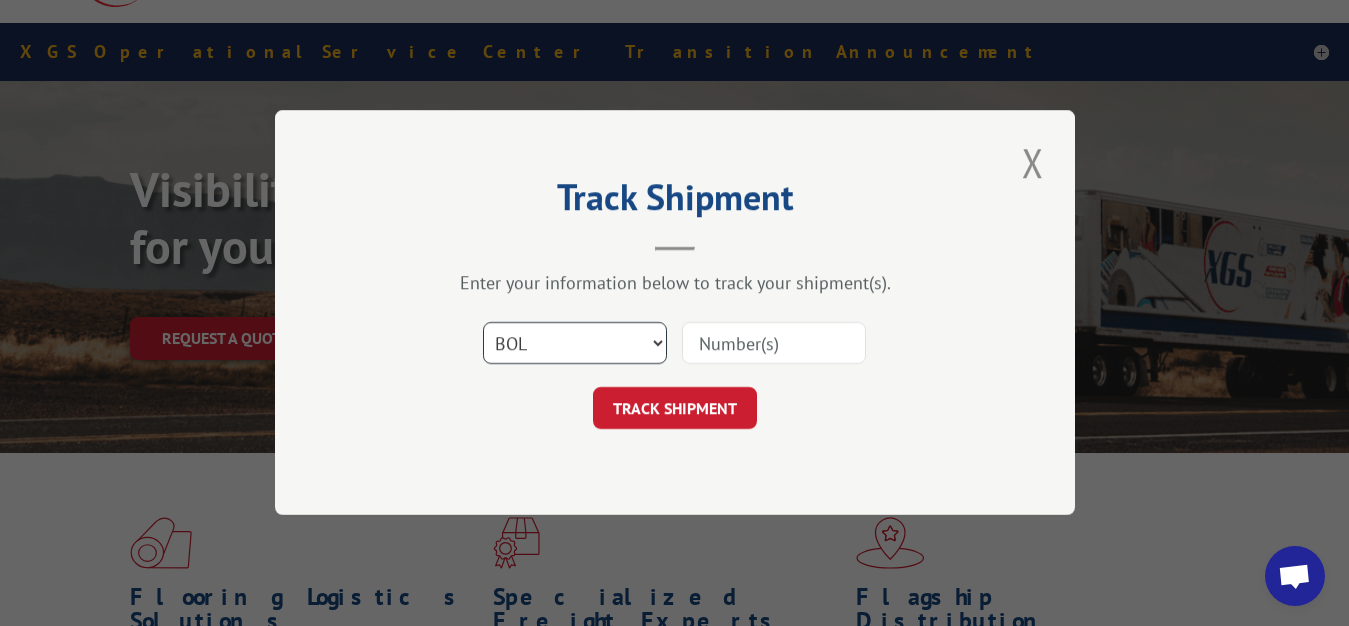 click on "BOL" at bounding box center [0, 0] 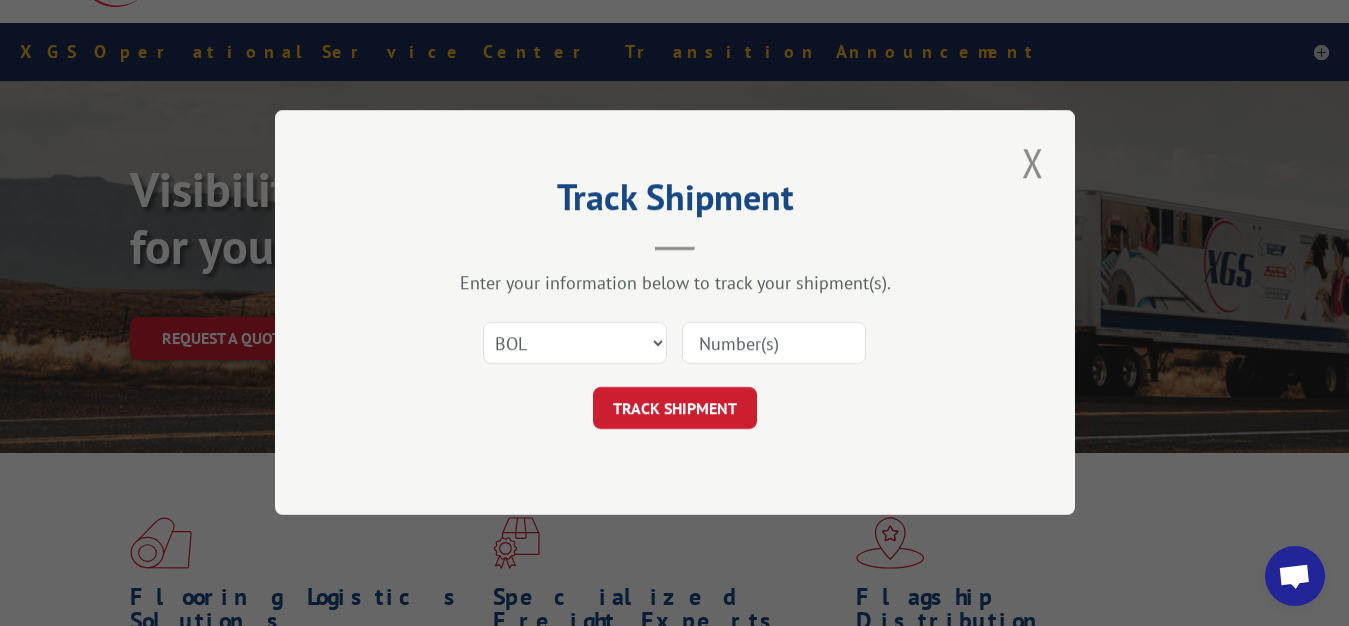 click at bounding box center (774, 344) 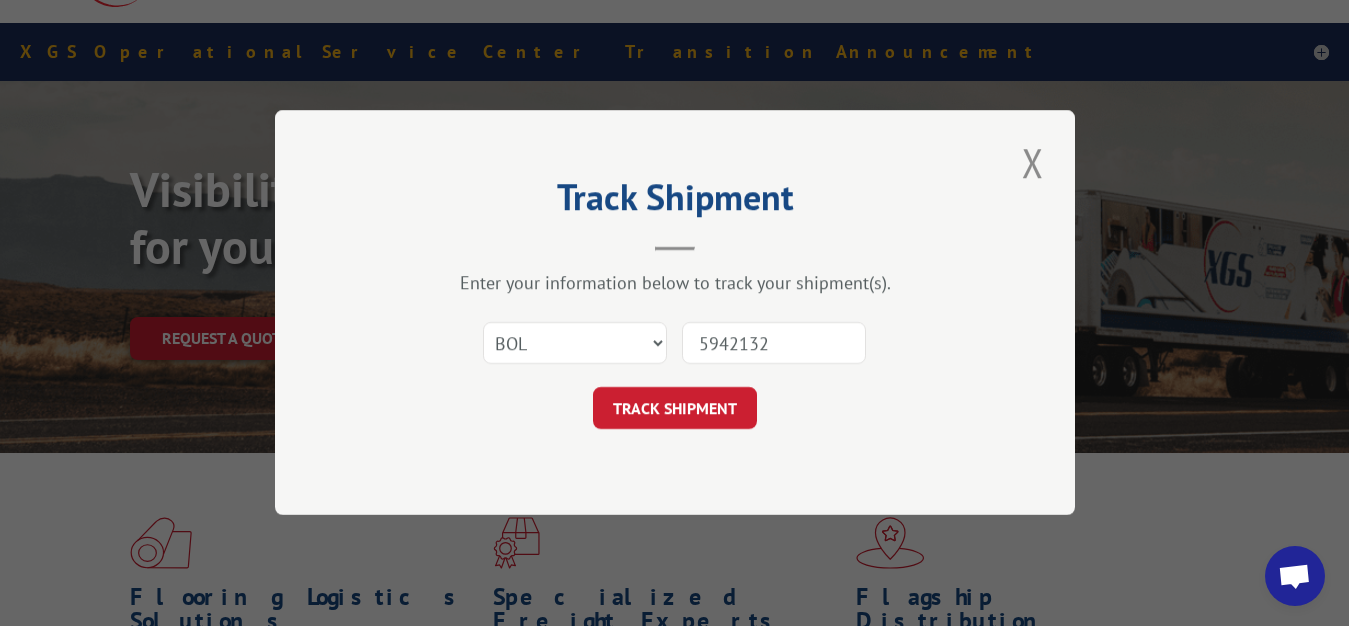 type on "5942132" 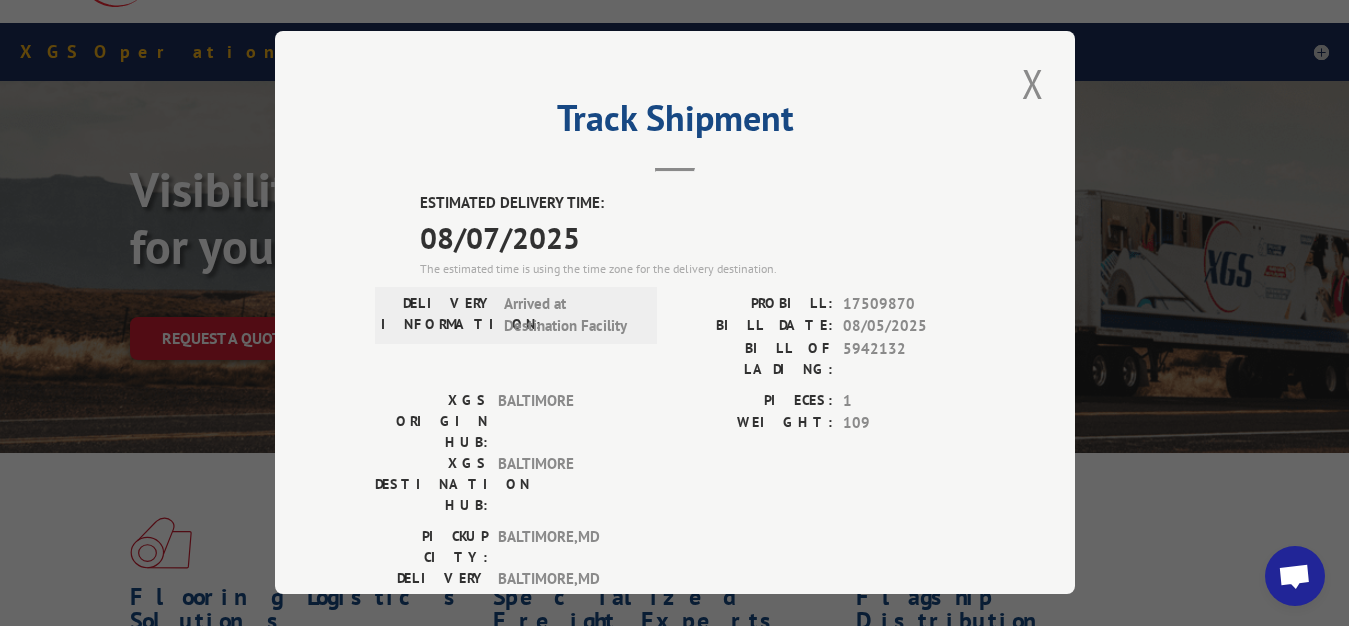 drag, startPoint x: 1020, startPoint y: 85, endPoint x: 784, endPoint y: 199, distance: 262.09158 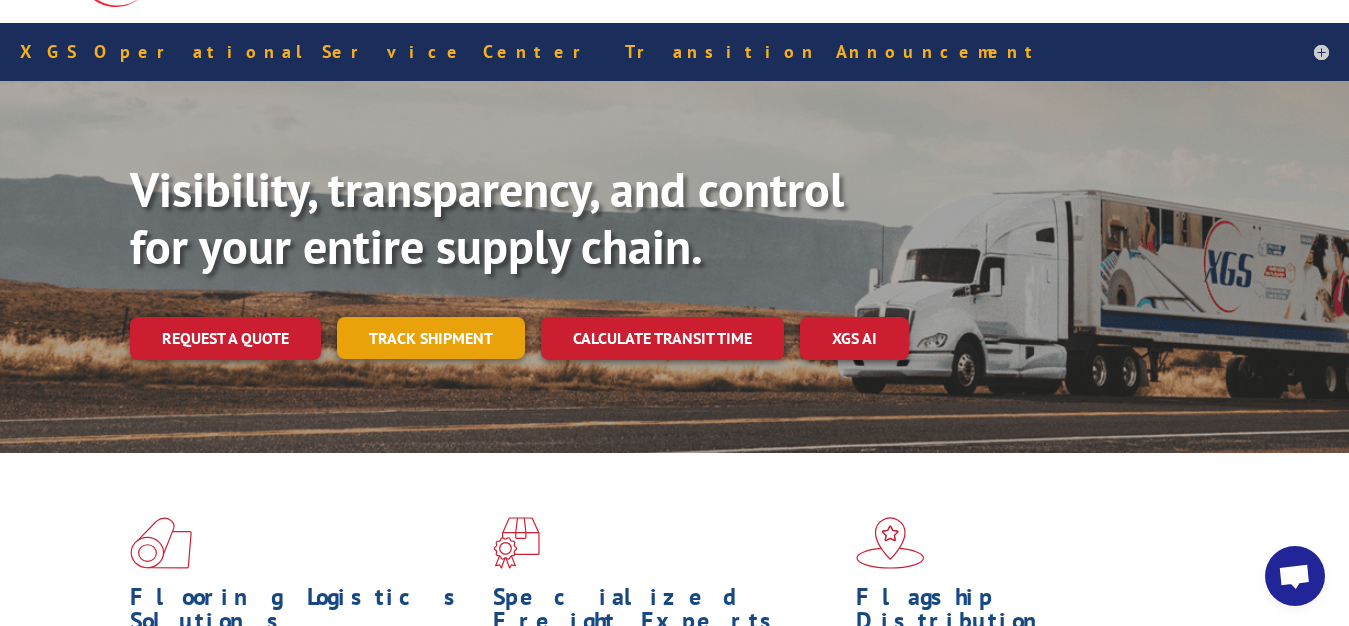 click on "Track shipment" at bounding box center (431, 338) 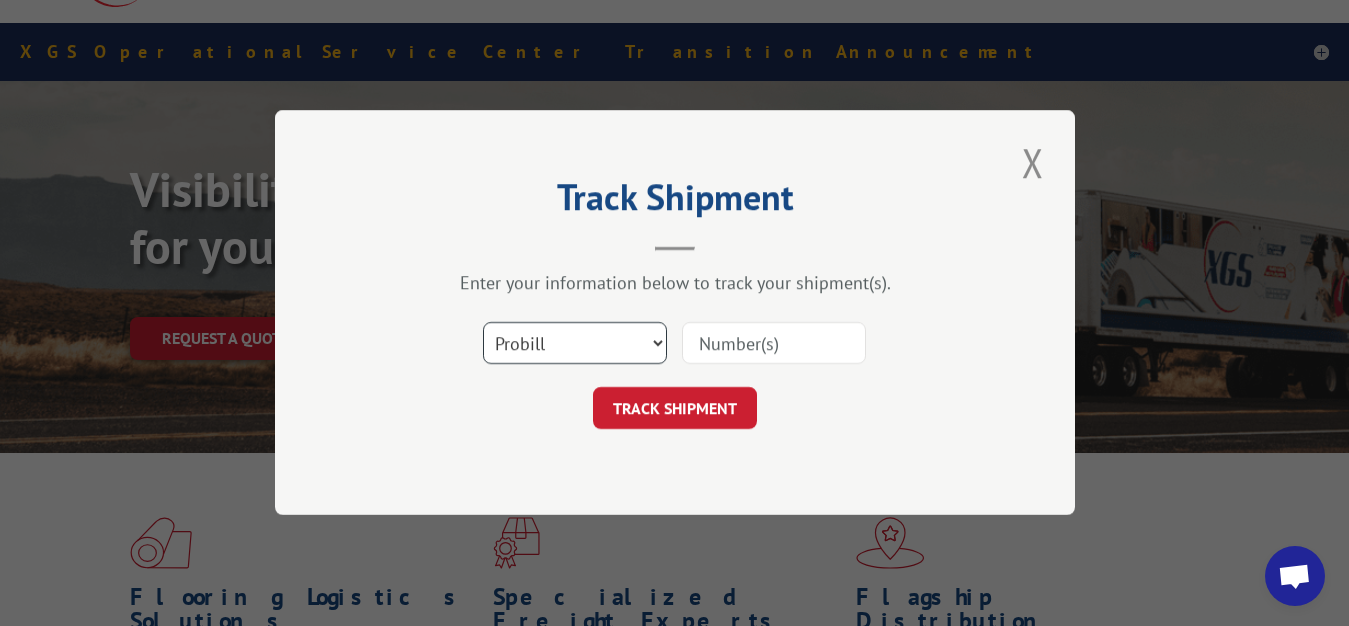click on "Select category... Probill BOL PO" at bounding box center (575, 344) 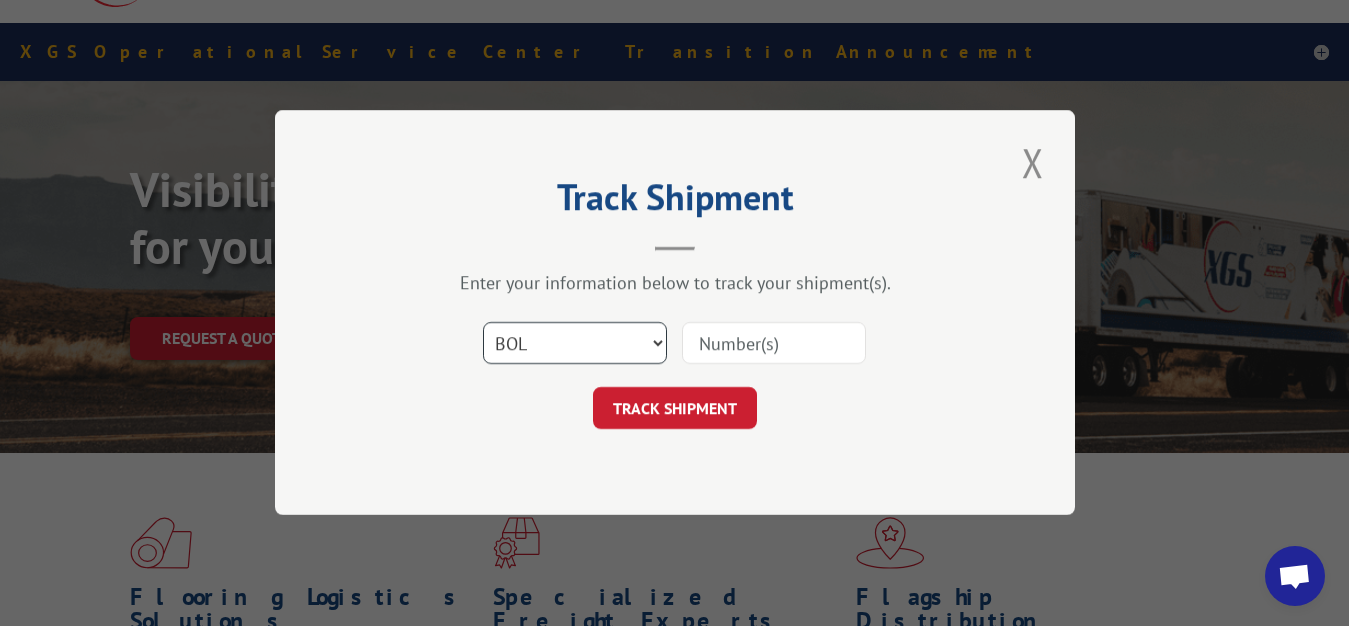 click on "BOL" at bounding box center (0, 0) 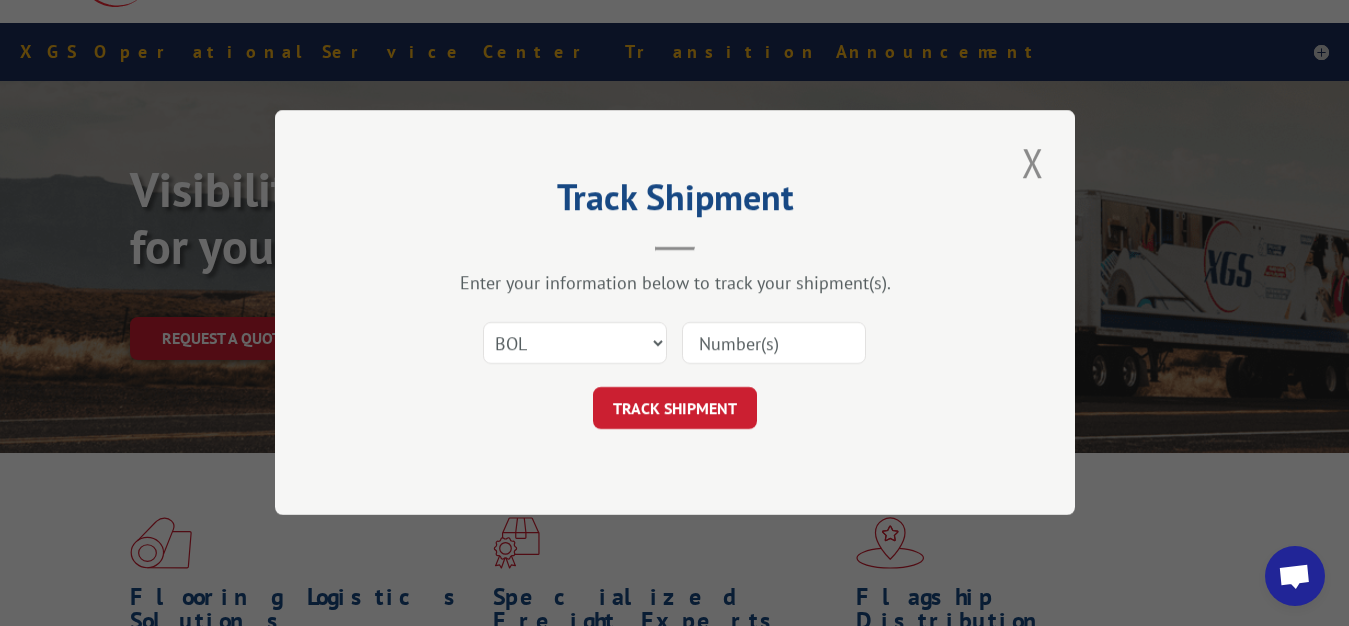 click at bounding box center [774, 344] 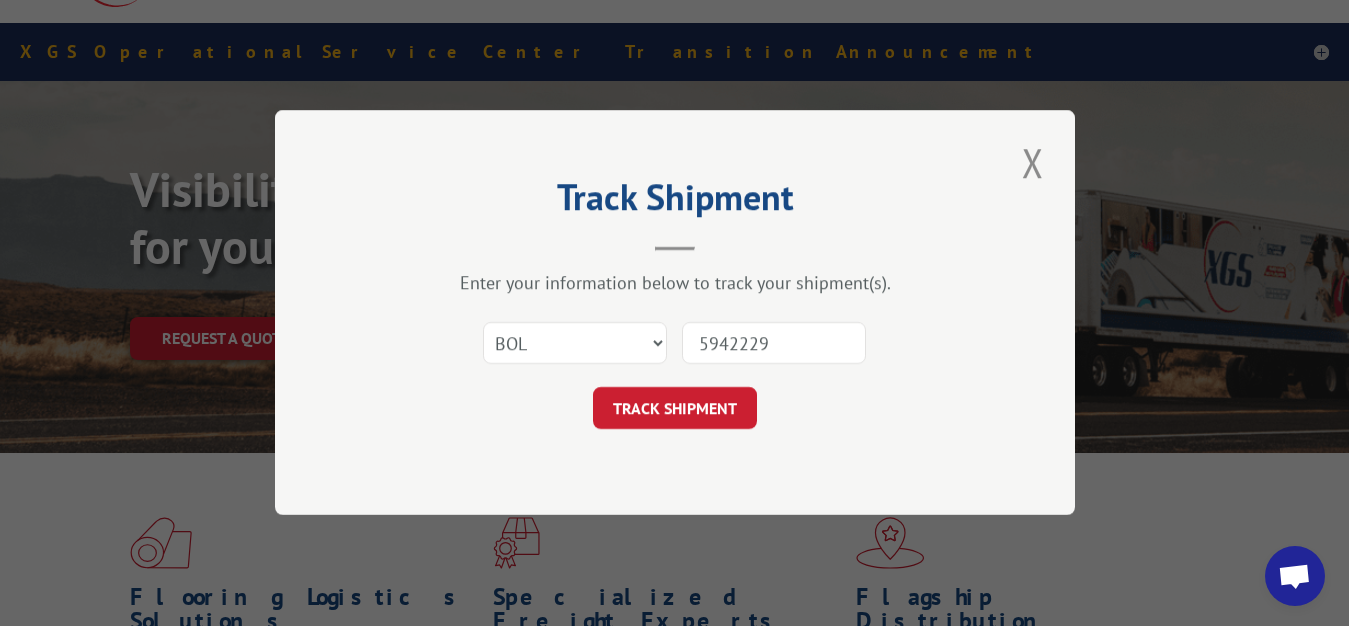 type on "5942229" 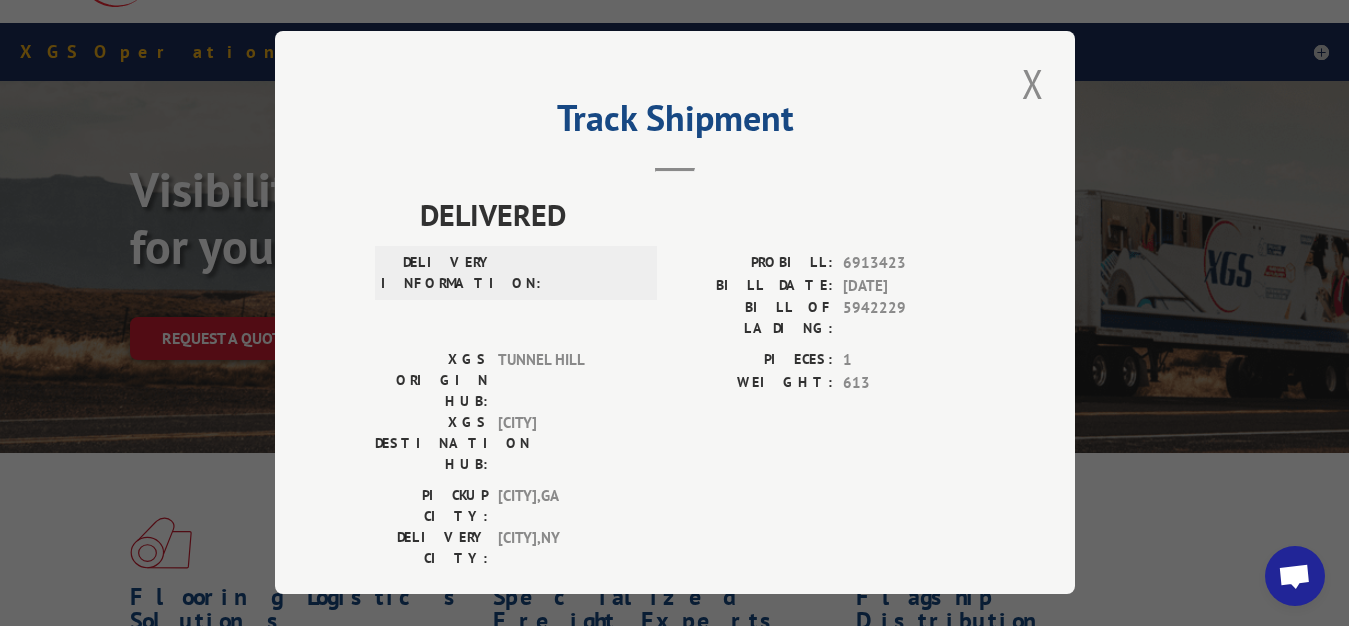 drag, startPoint x: 1016, startPoint y: 72, endPoint x: 827, endPoint y: 182, distance: 218.68013 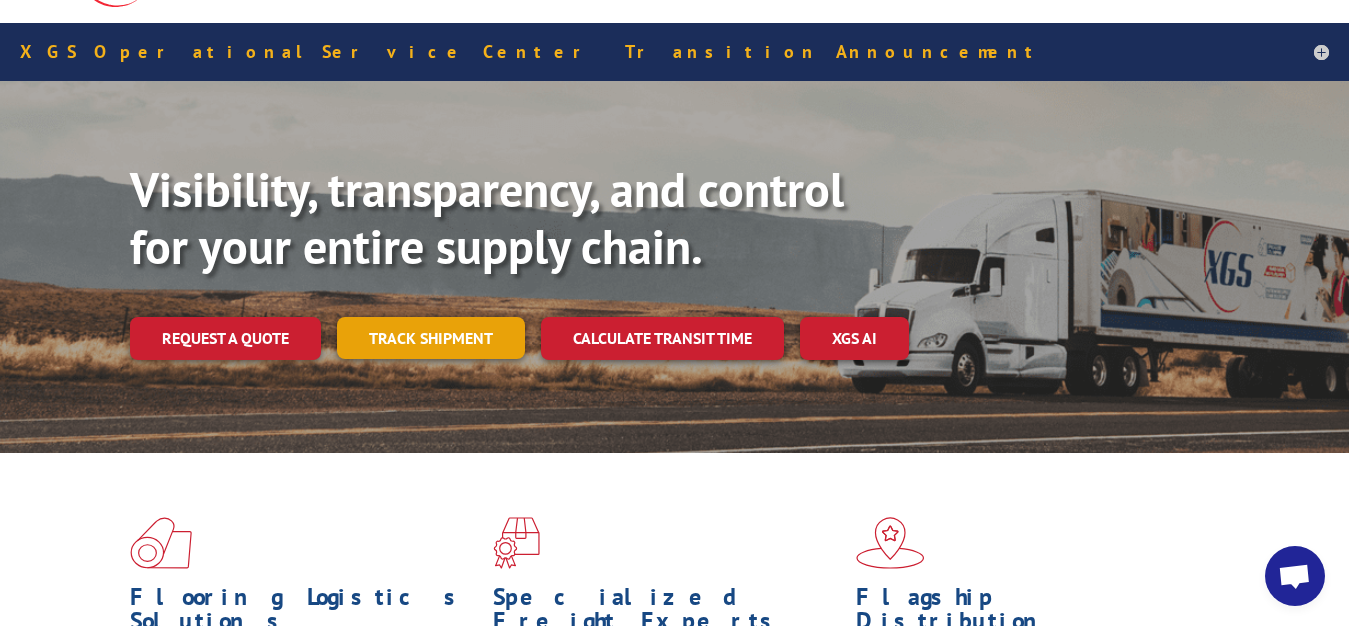 click on "Track shipment" at bounding box center [431, 338] 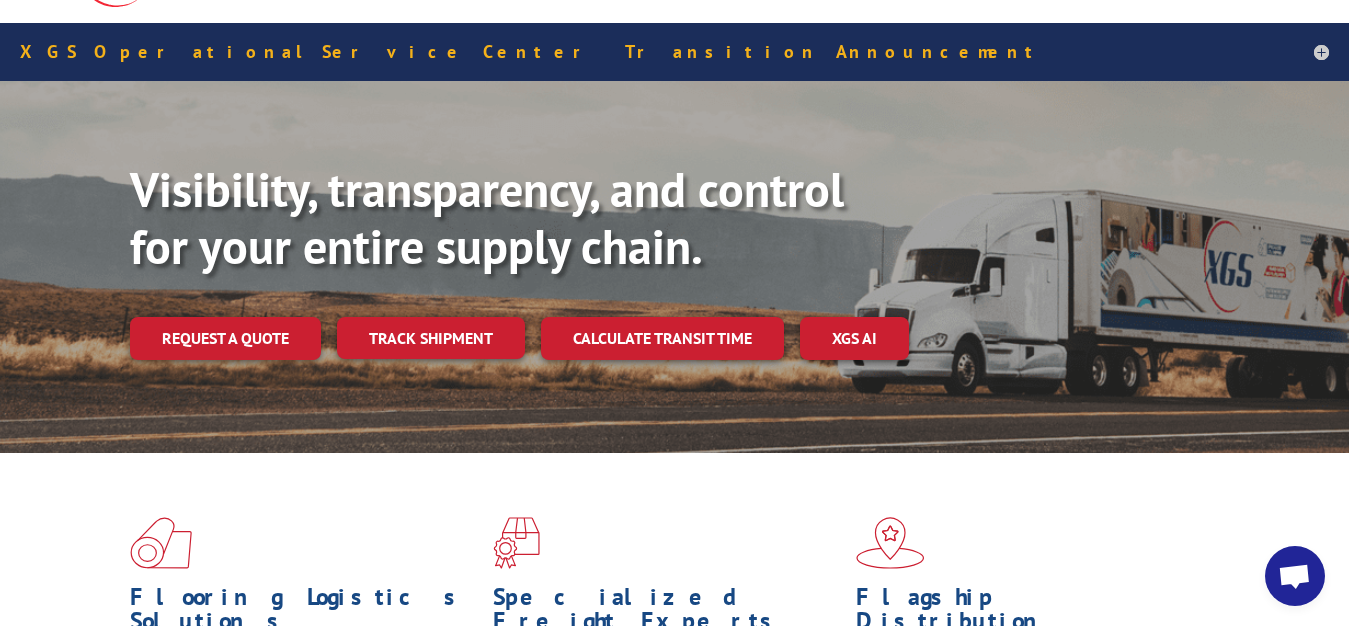 scroll, scrollTop: 0, scrollLeft: 0, axis: both 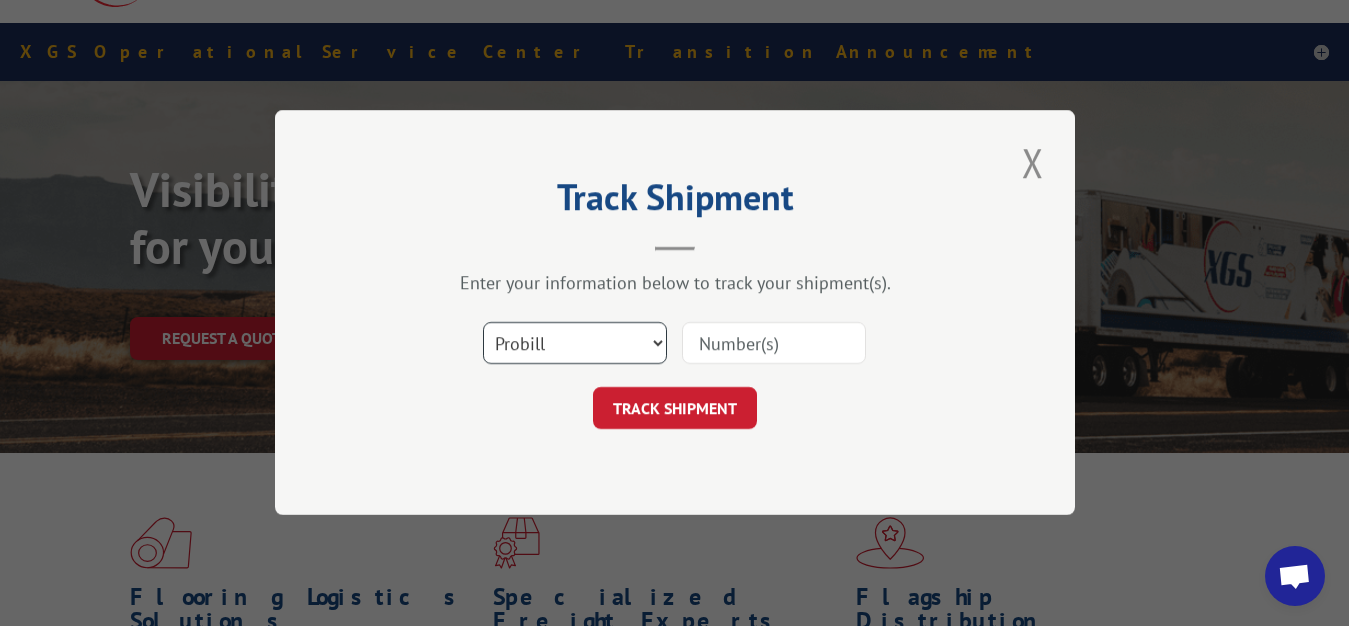 click on "Select category... Probill BOL PO" at bounding box center (575, 344) 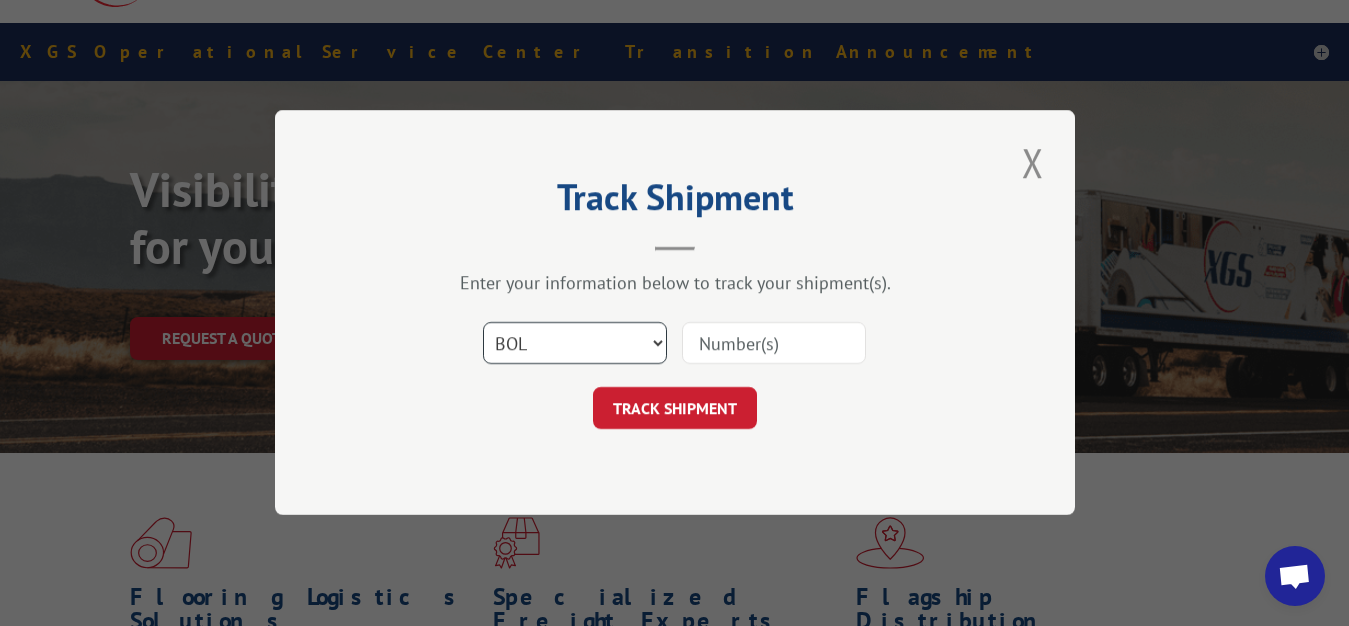 click on "BOL" at bounding box center [0, 0] 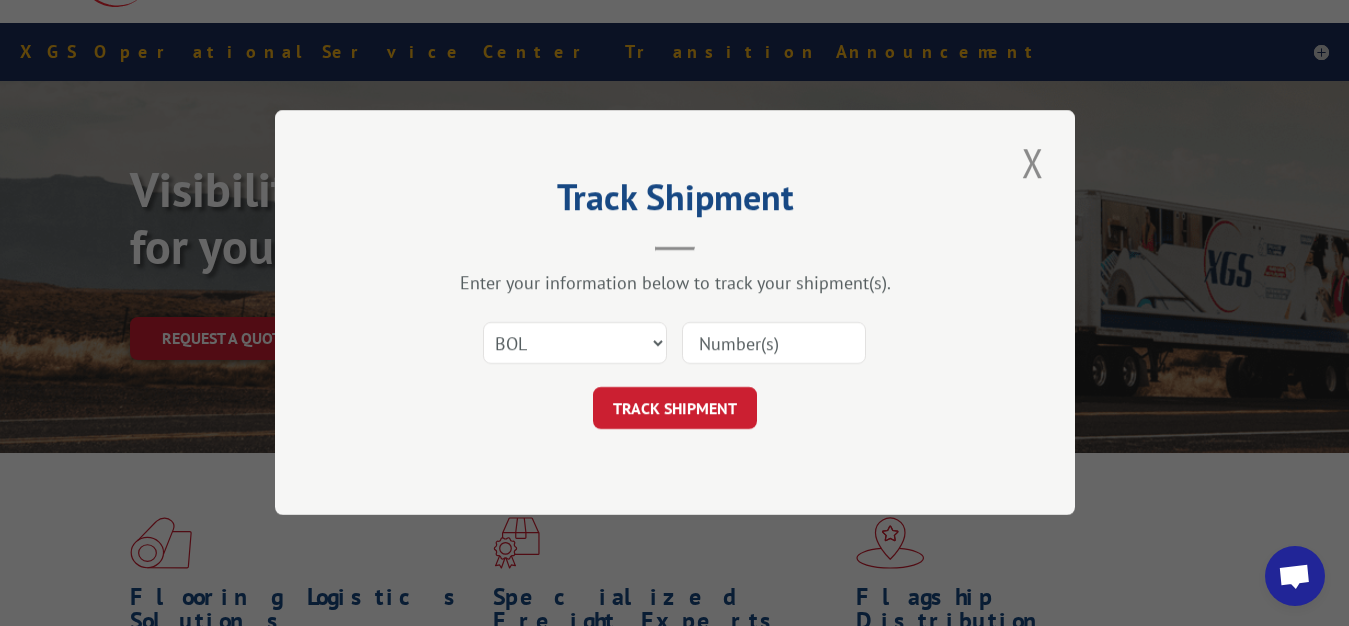 drag, startPoint x: 790, startPoint y: 354, endPoint x: 793, endPoint y: 333, distance: 21.213203 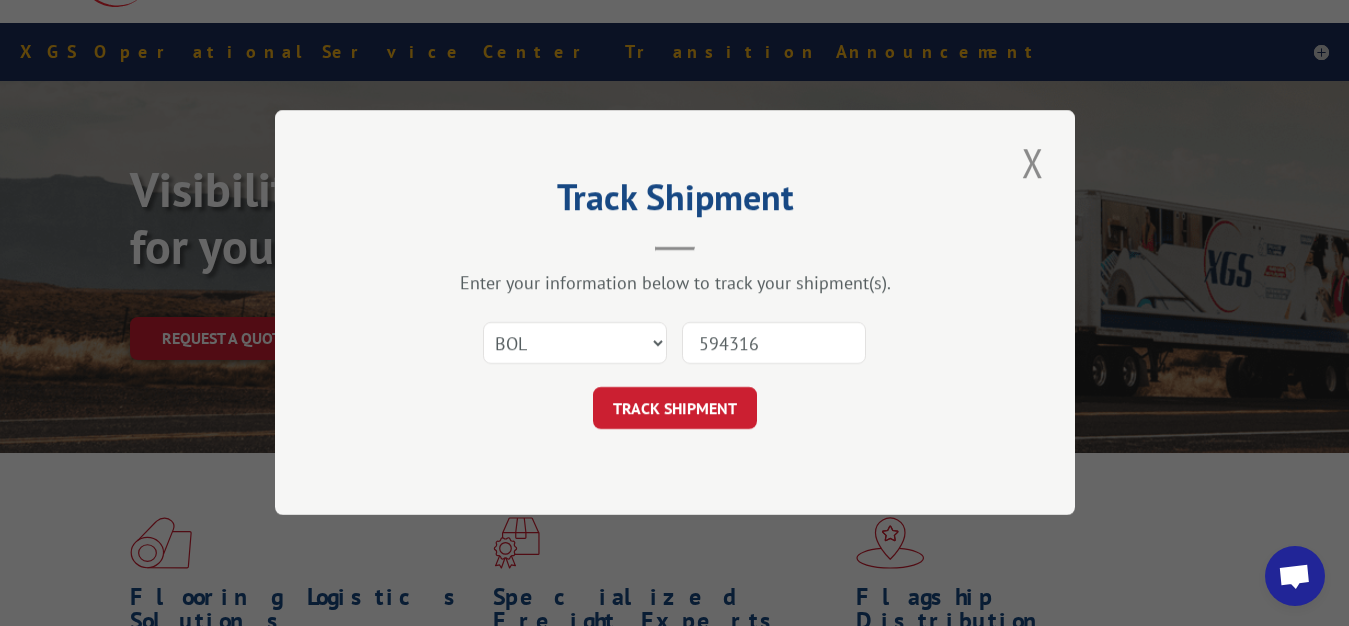 type on "5943169" 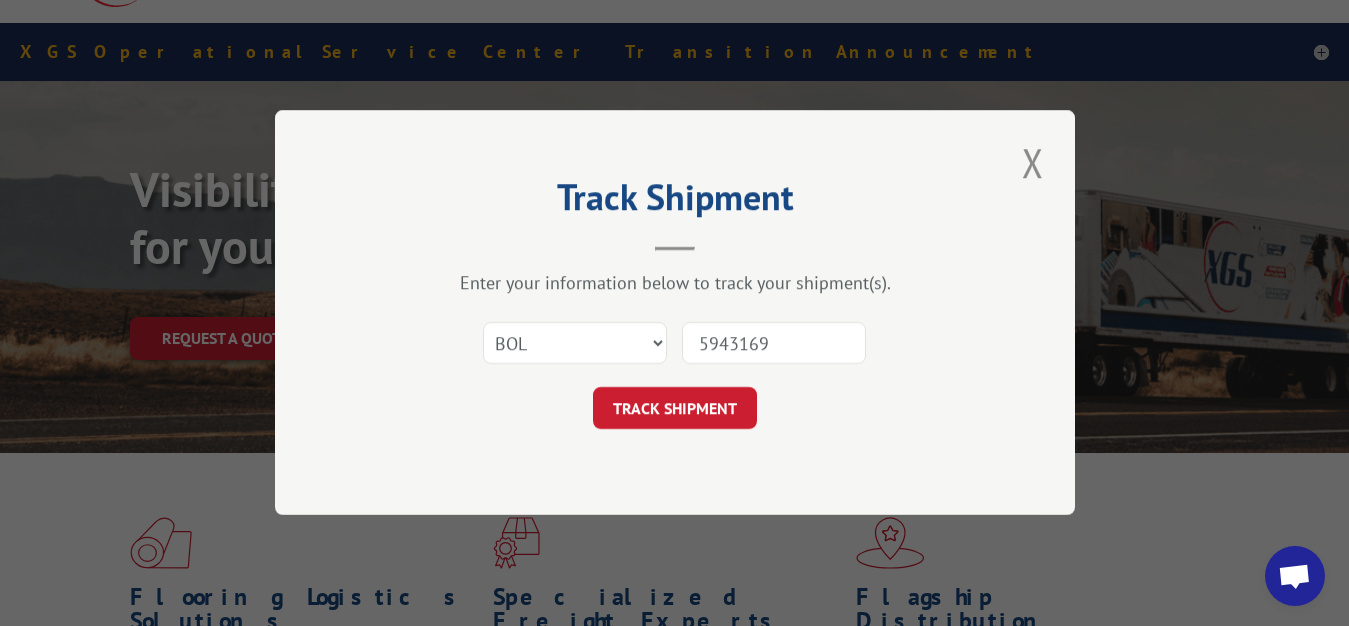 click on "TRACK SHIPMENT" at bounding box center [675, 409] 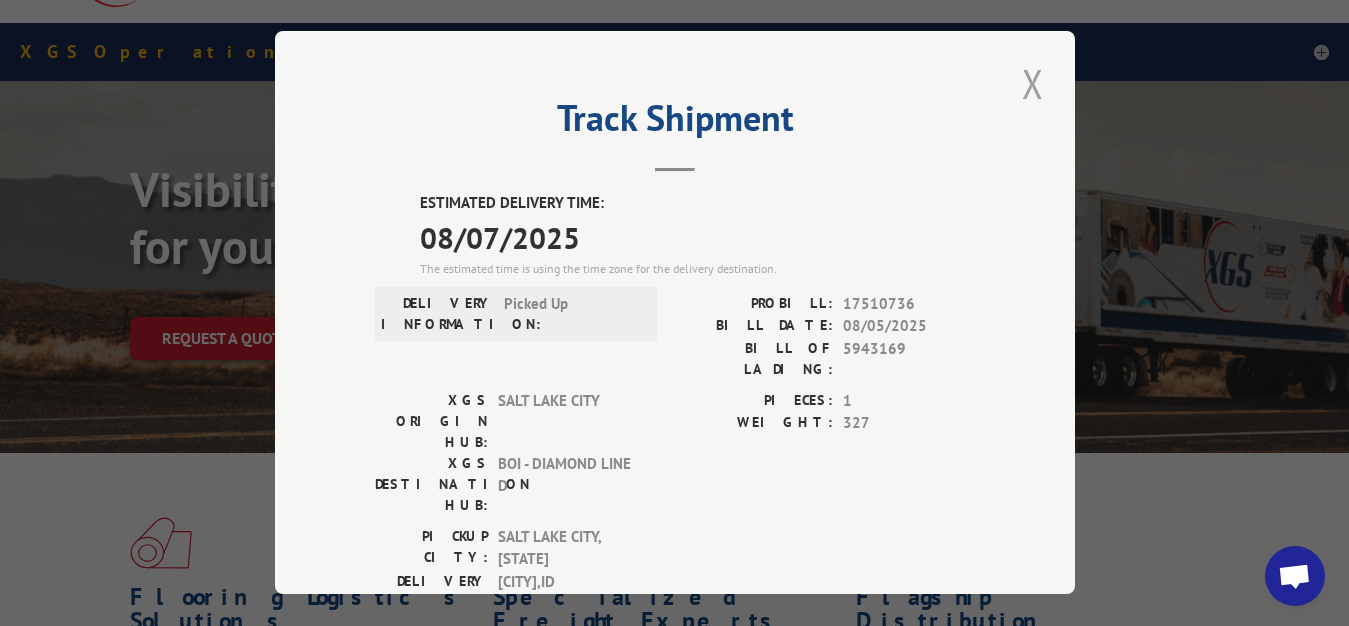 drag, startPoint x: 1030, startPoint y: 72, endPoint x: 671, endPoint y: 237, distance: 395.1025 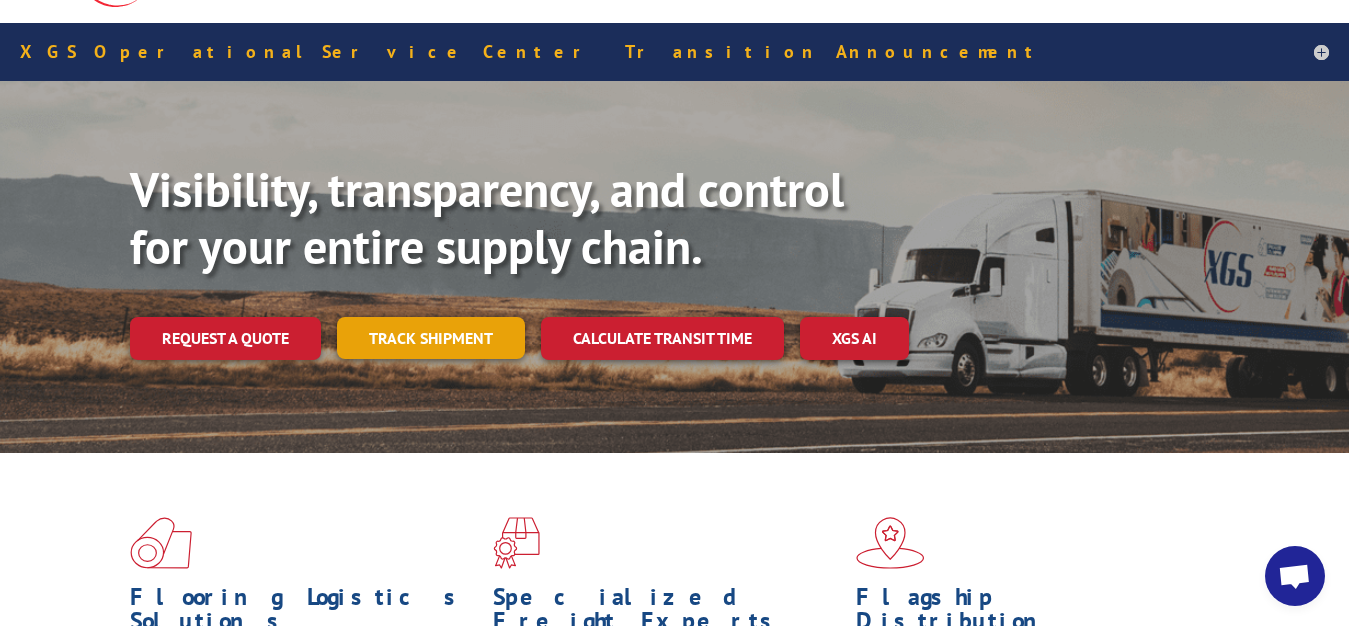click on "Track shipment" at bounding box center (431, 338) 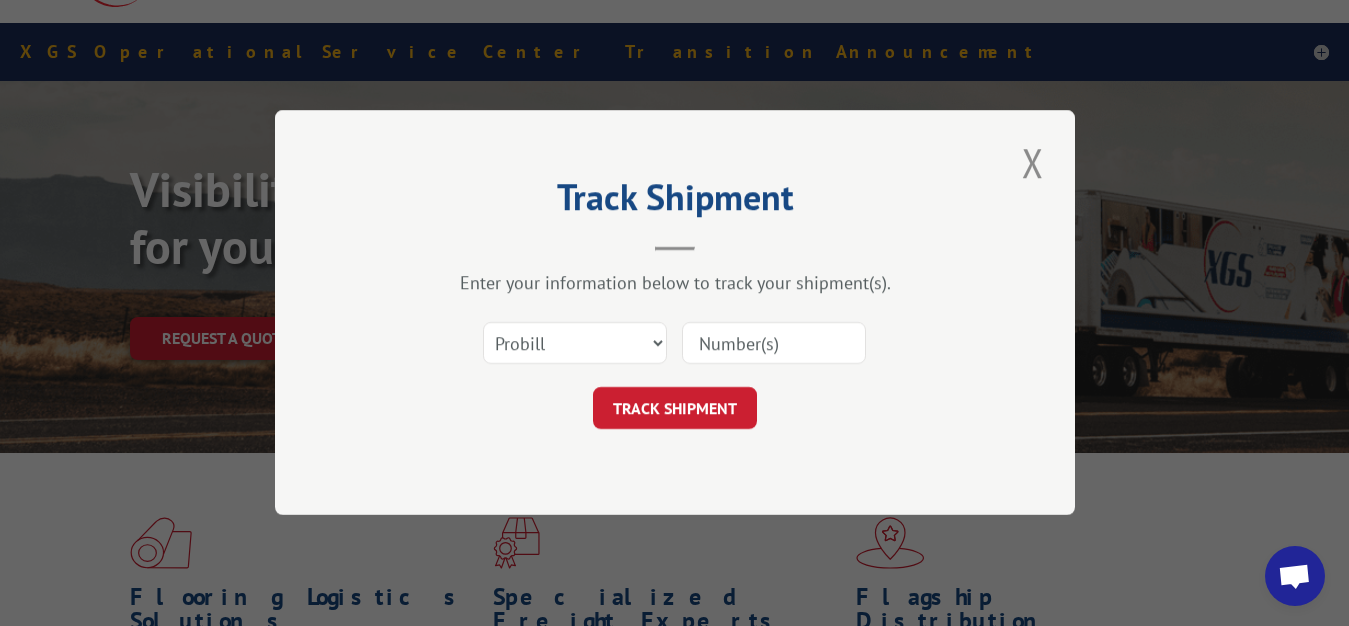 scroll, scrollTop: 0, scrollLeft: 0, axis: both 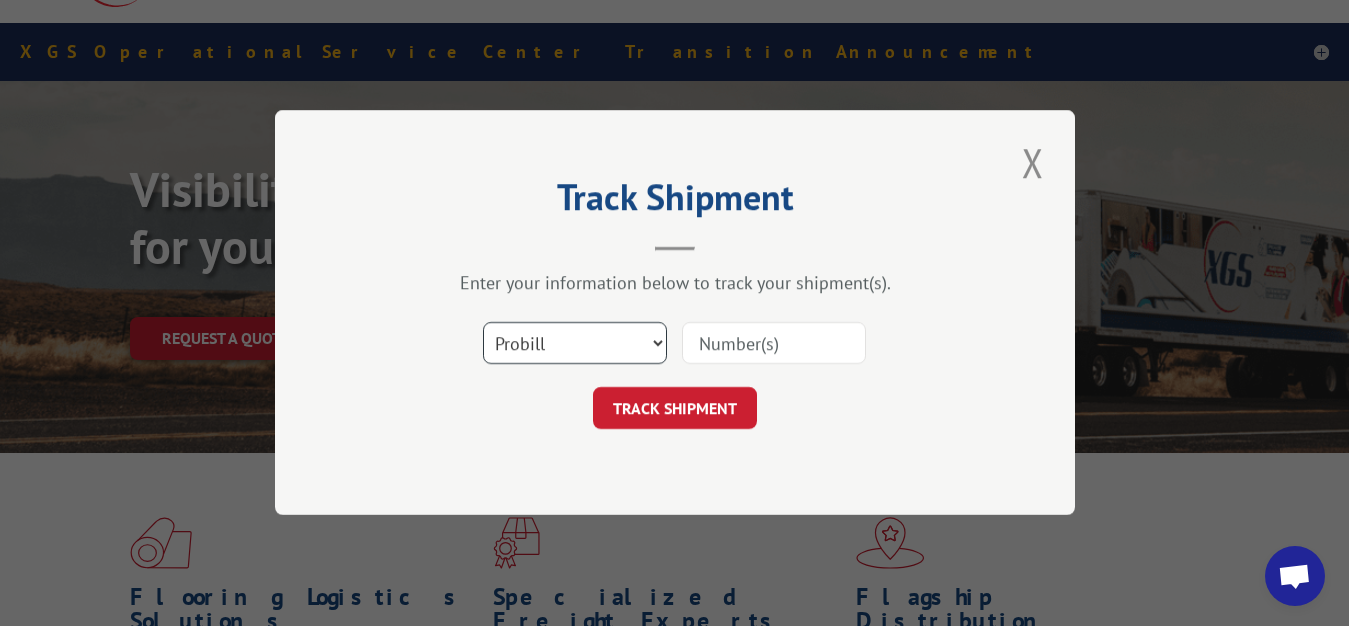 click on "Select category... Probill BOL PO" at bounding box center [575, 344] 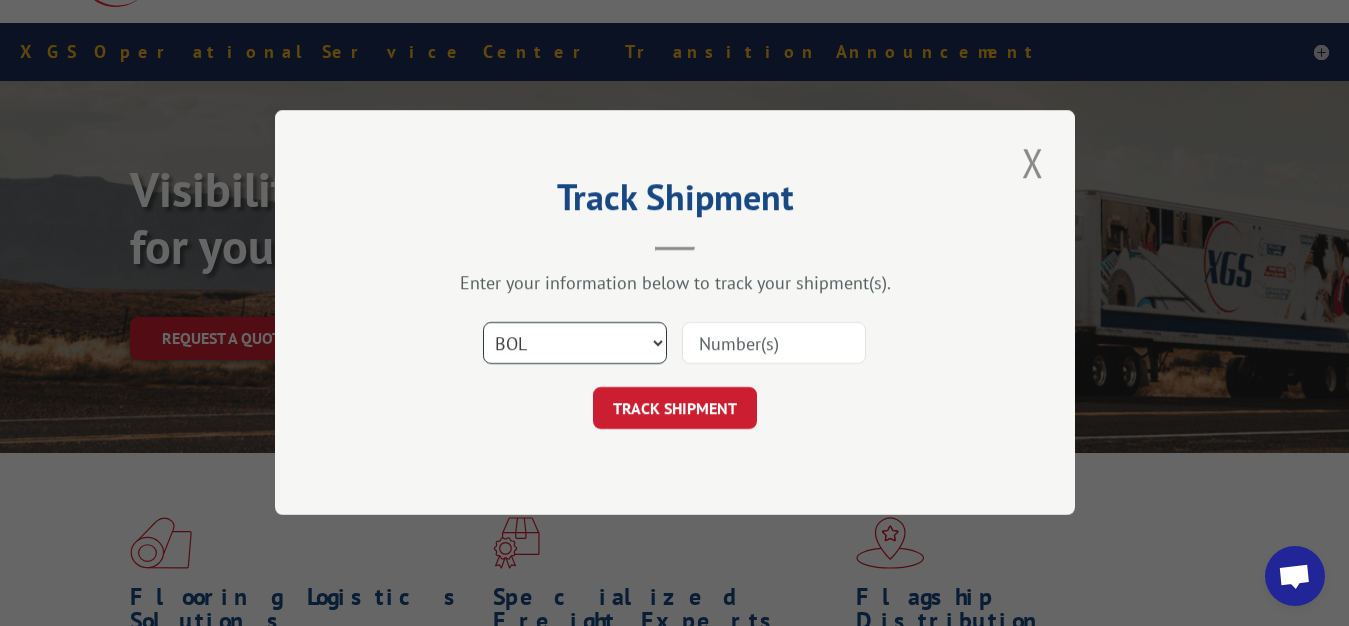 click on "BOL" at bounding box center [0, 0] 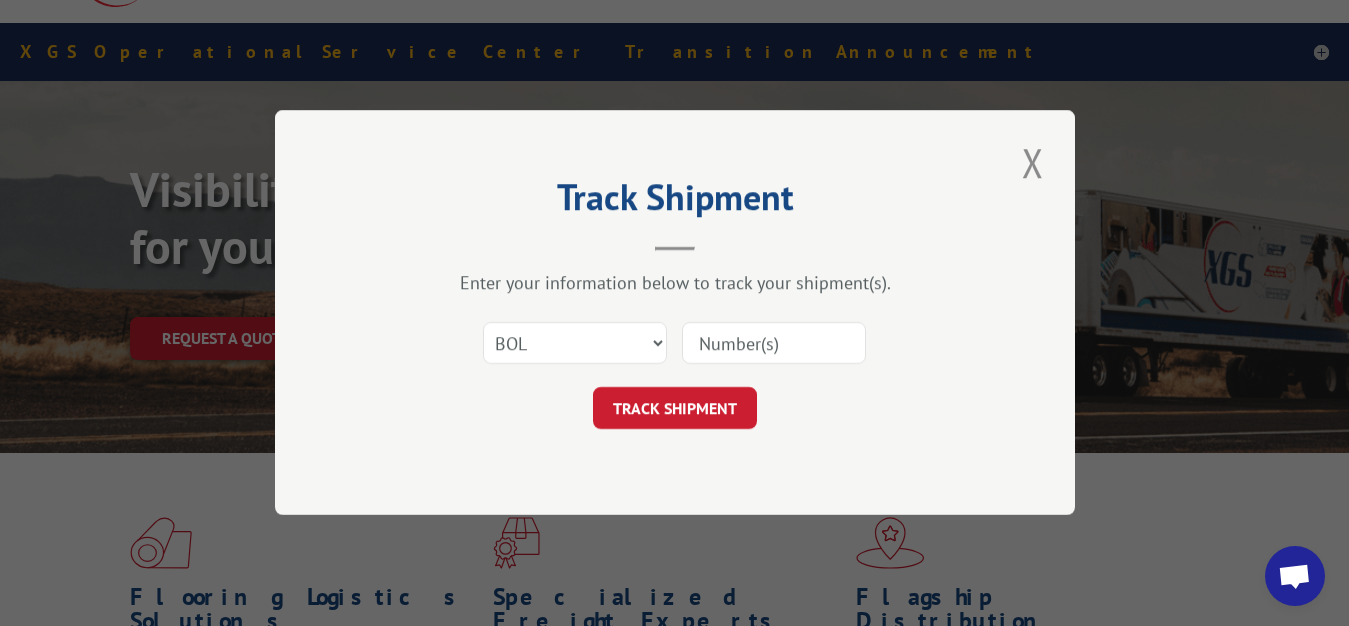 drag, startPoint x: 745, startPoint y: 343, endPoint x: 777, endPoint y: 197, distance: 149.46571 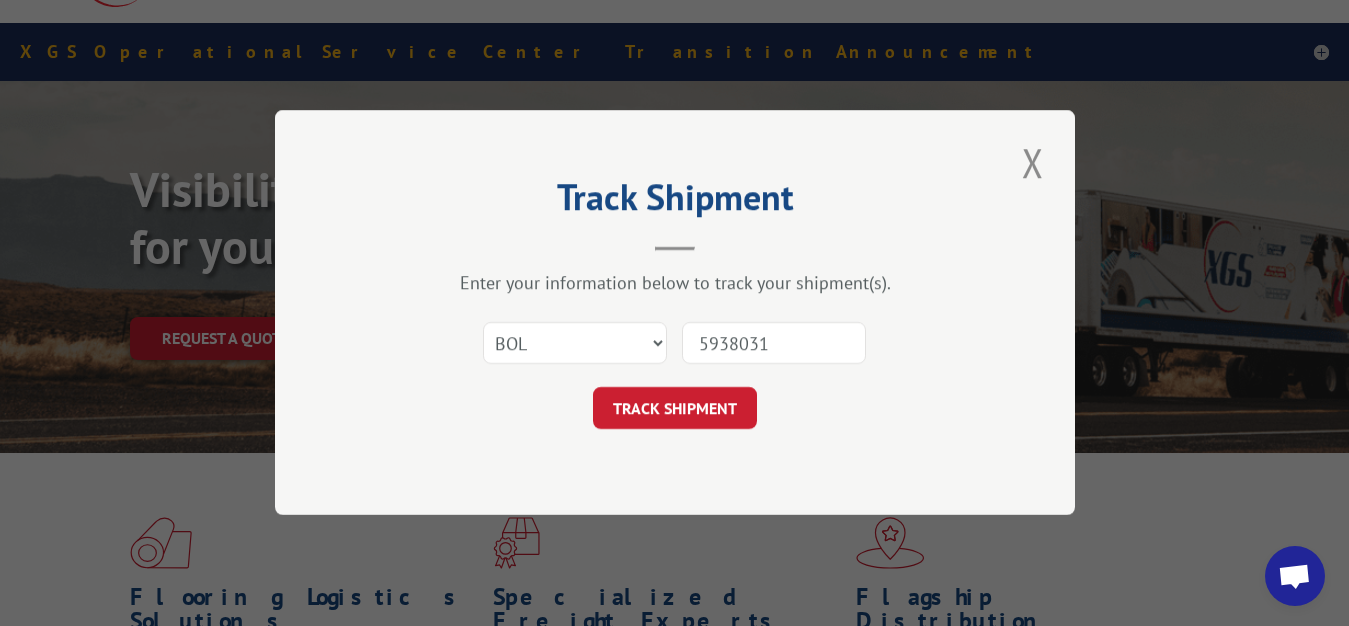 type on "5938031" 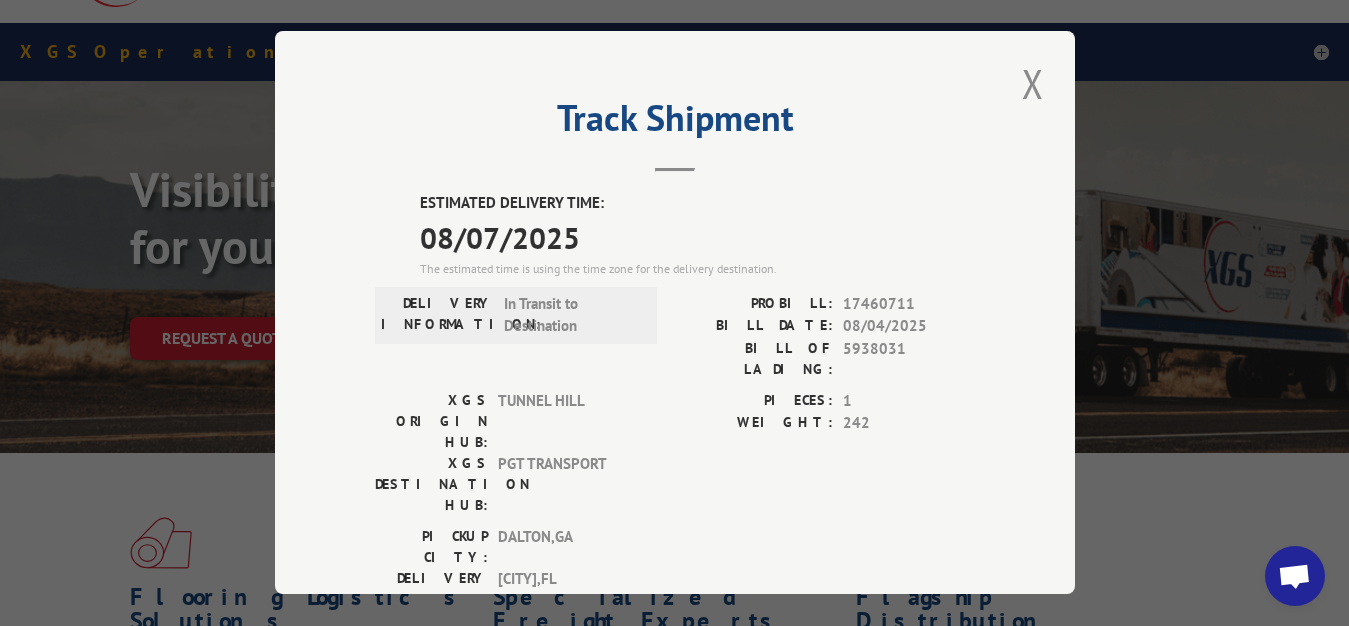 drag, startPoint x: 1022, startPoint y: 66, endPoint x: 597, endPoint y: 245, distance: 461.15723 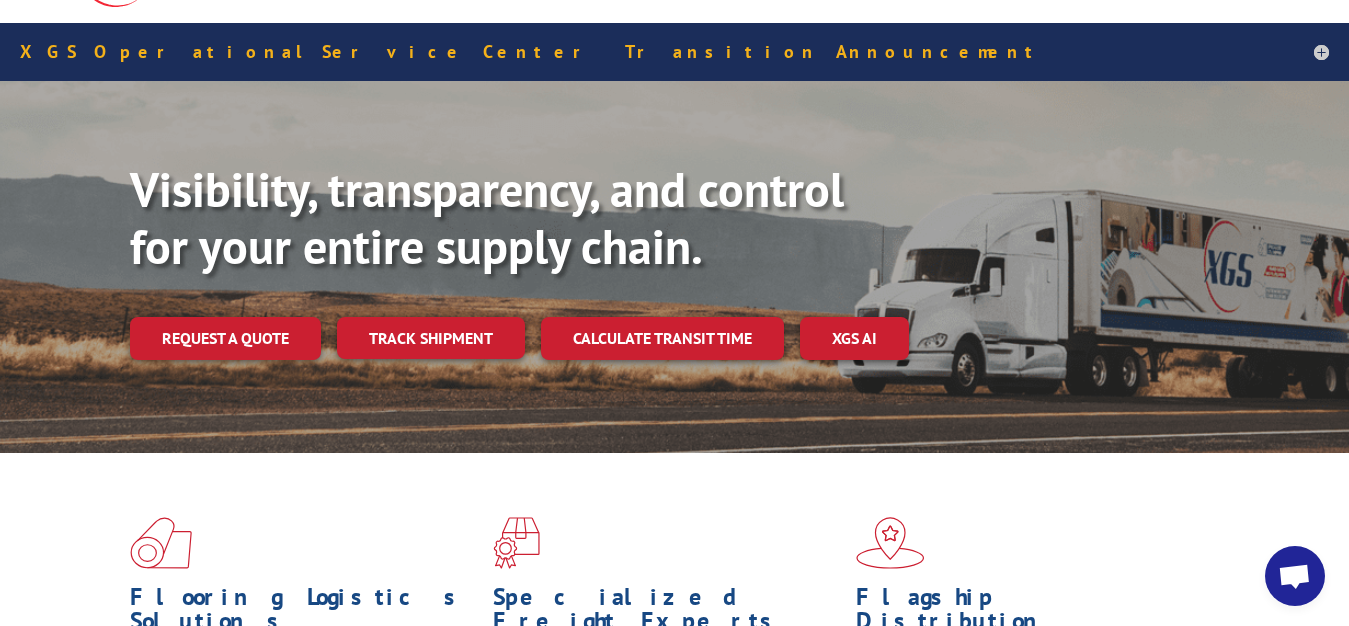 drag, startPoint x: 389, startPoint y: 294, endPoint x: 478, endPoint y: 331, distance: 96.38464 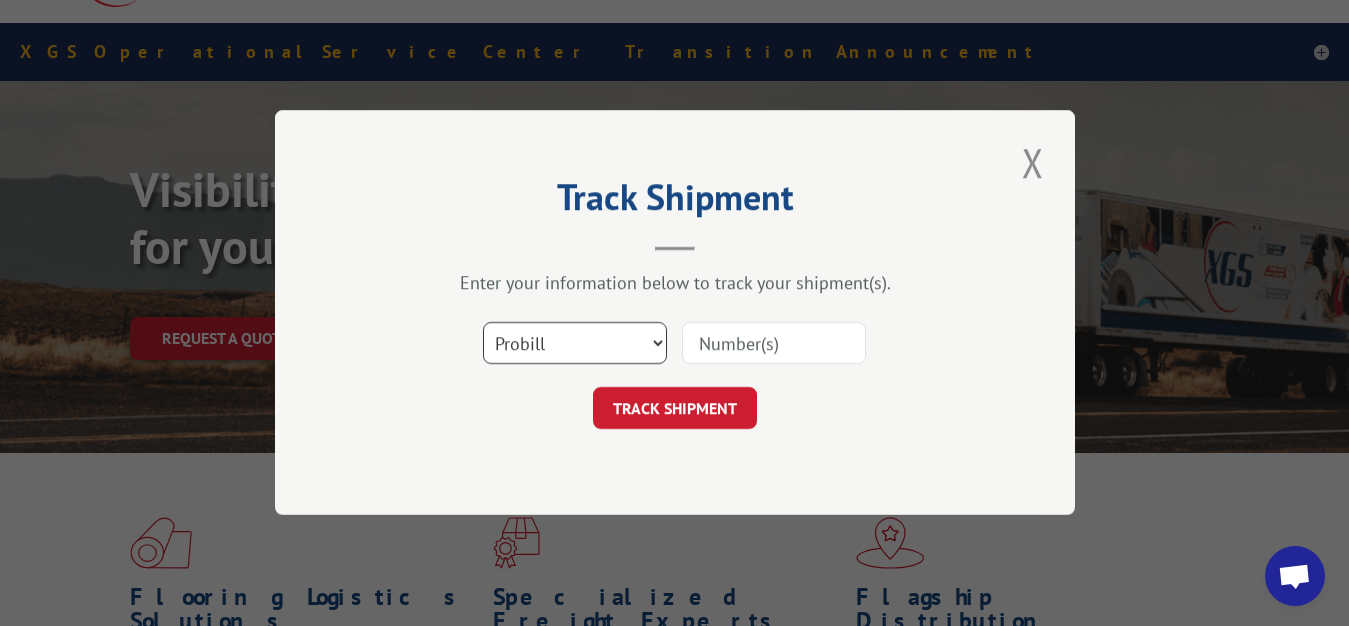 click on "Select category... Probill BOL PO" at bounding box center (575, 344) 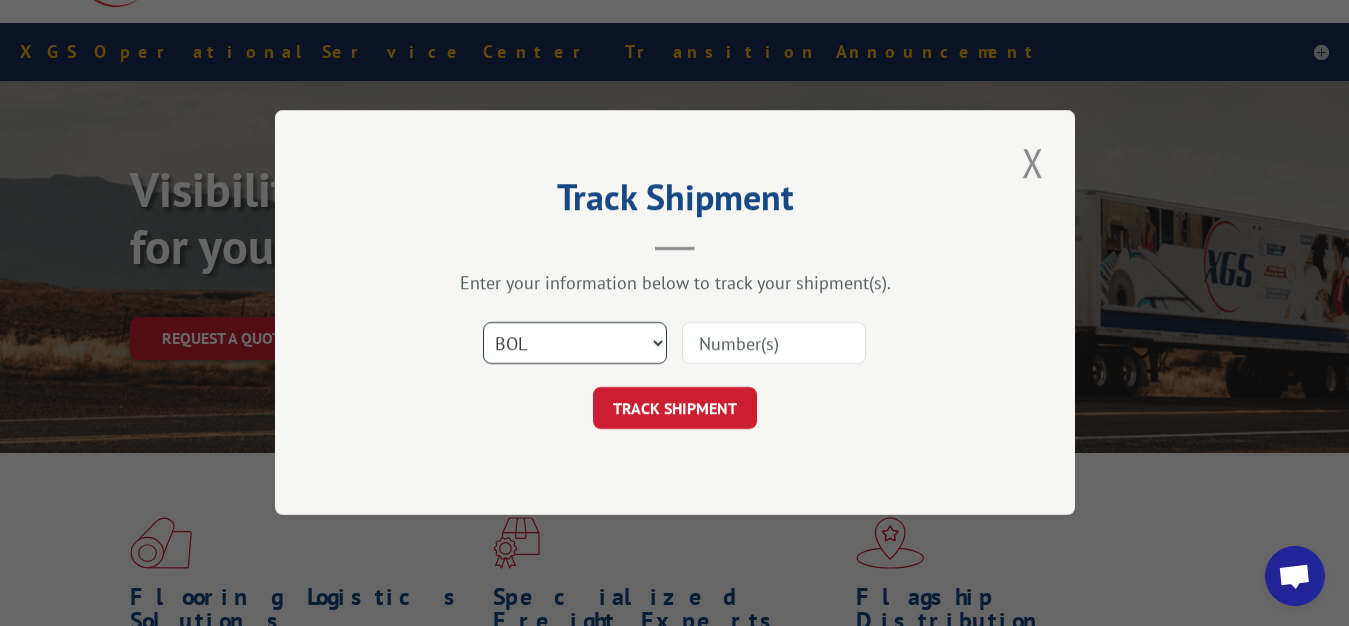 click on "BOL" at bounding box center [0, 0] 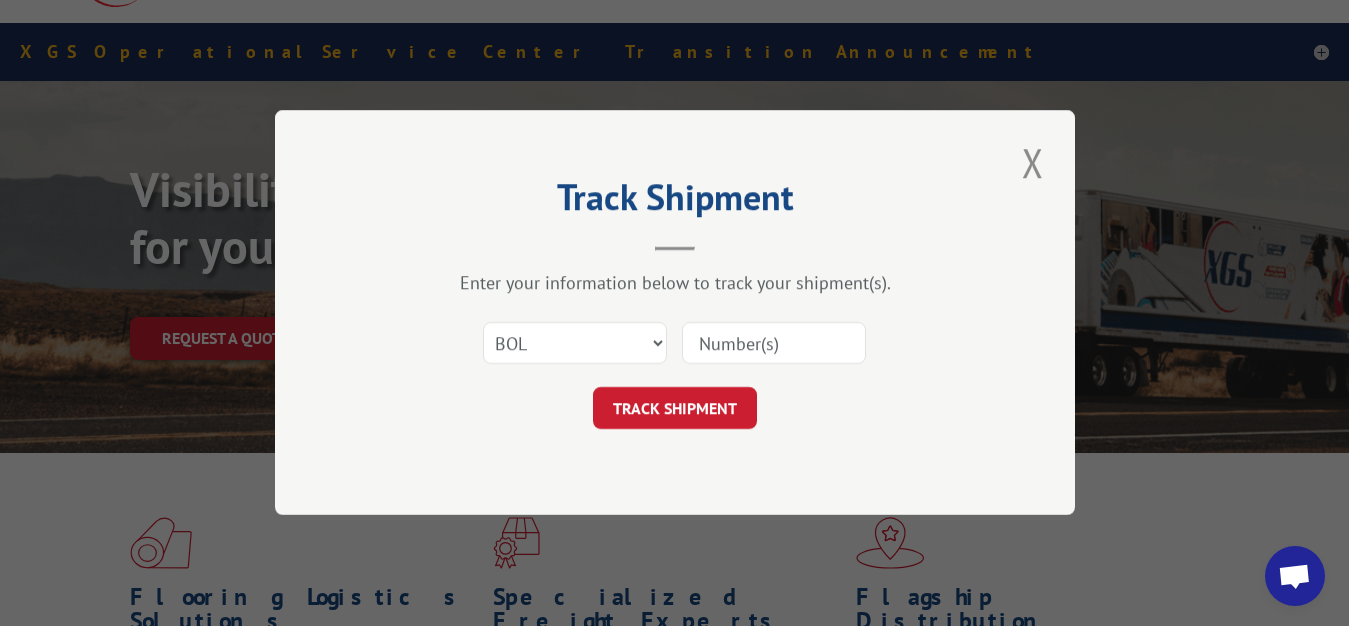 click at bounding box center [774, 344] 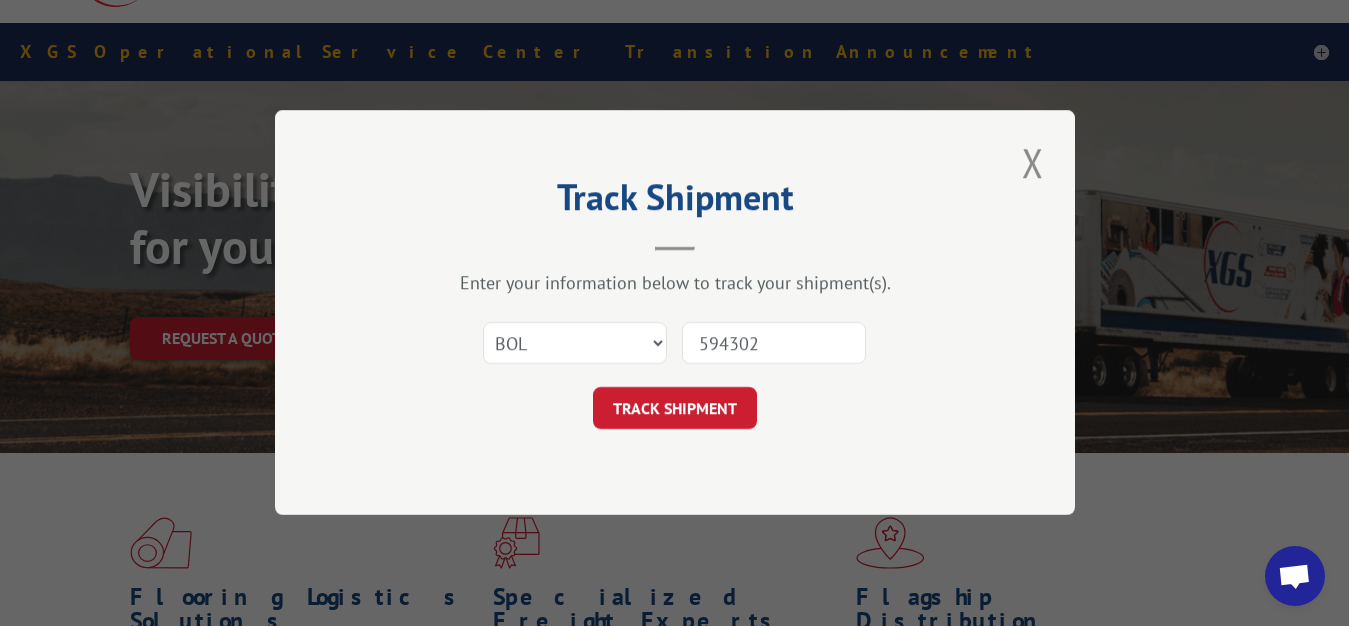 type on "5943020" 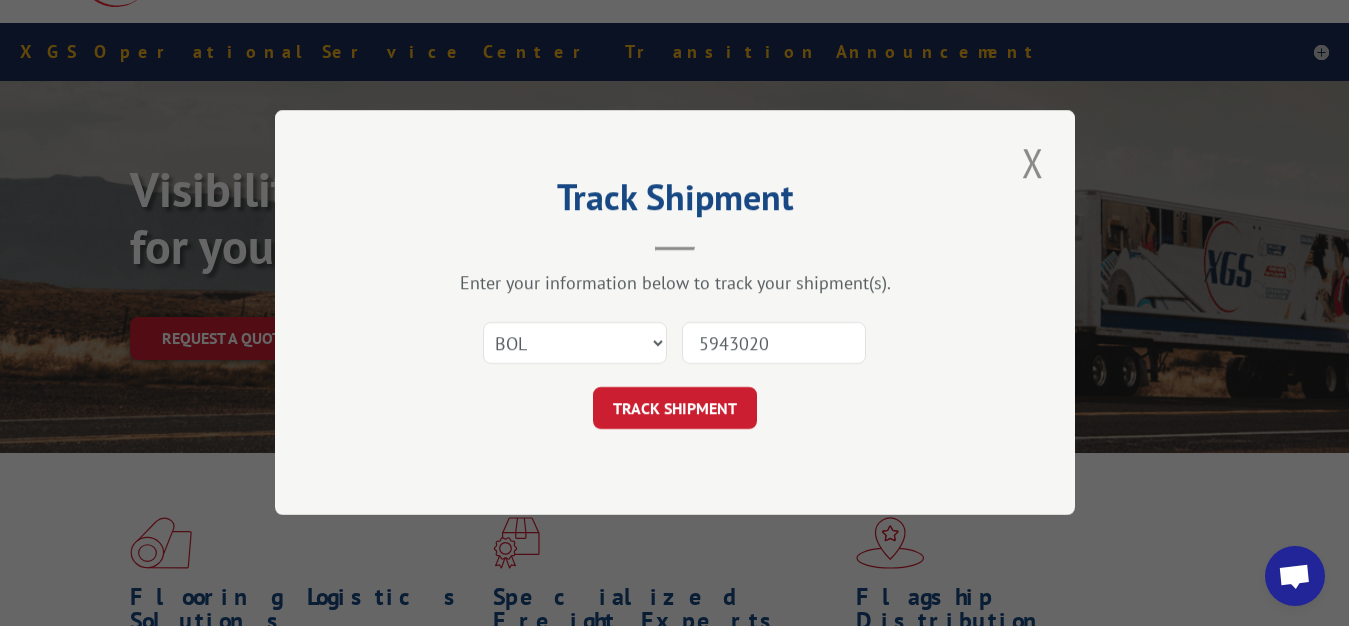 click on "TRACK SHIPMENT" at bounding box center (675, 409) 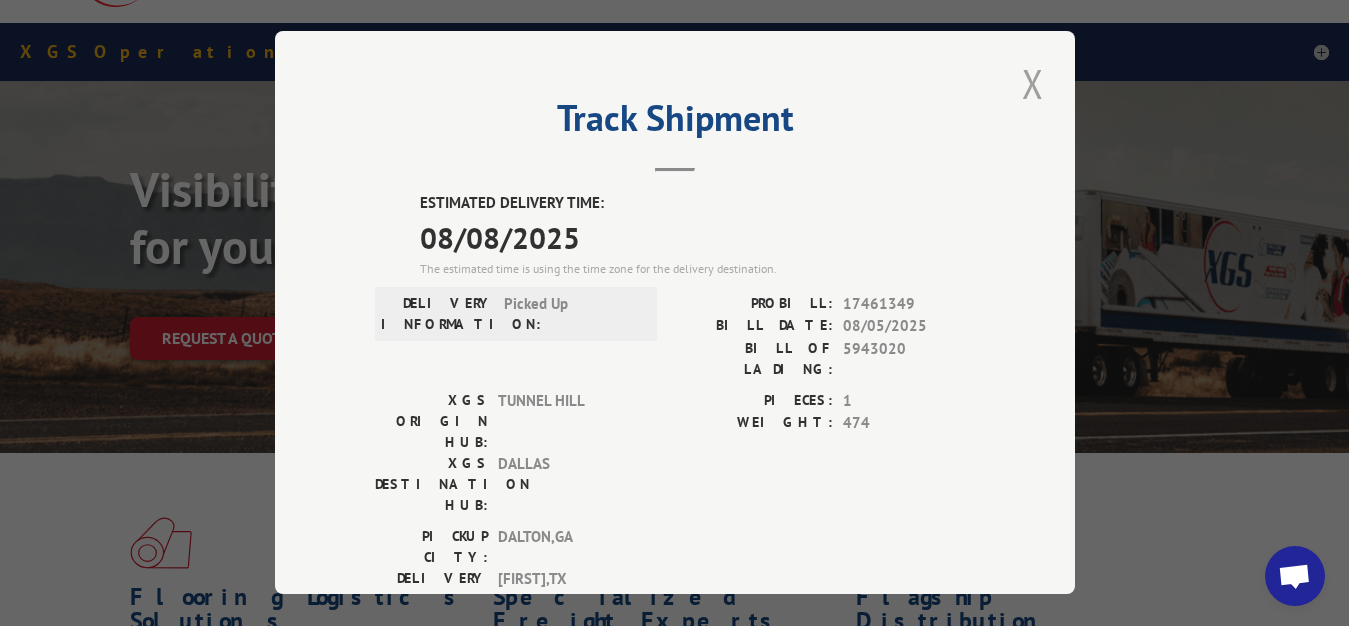 click at bounding box center (1033, 83) 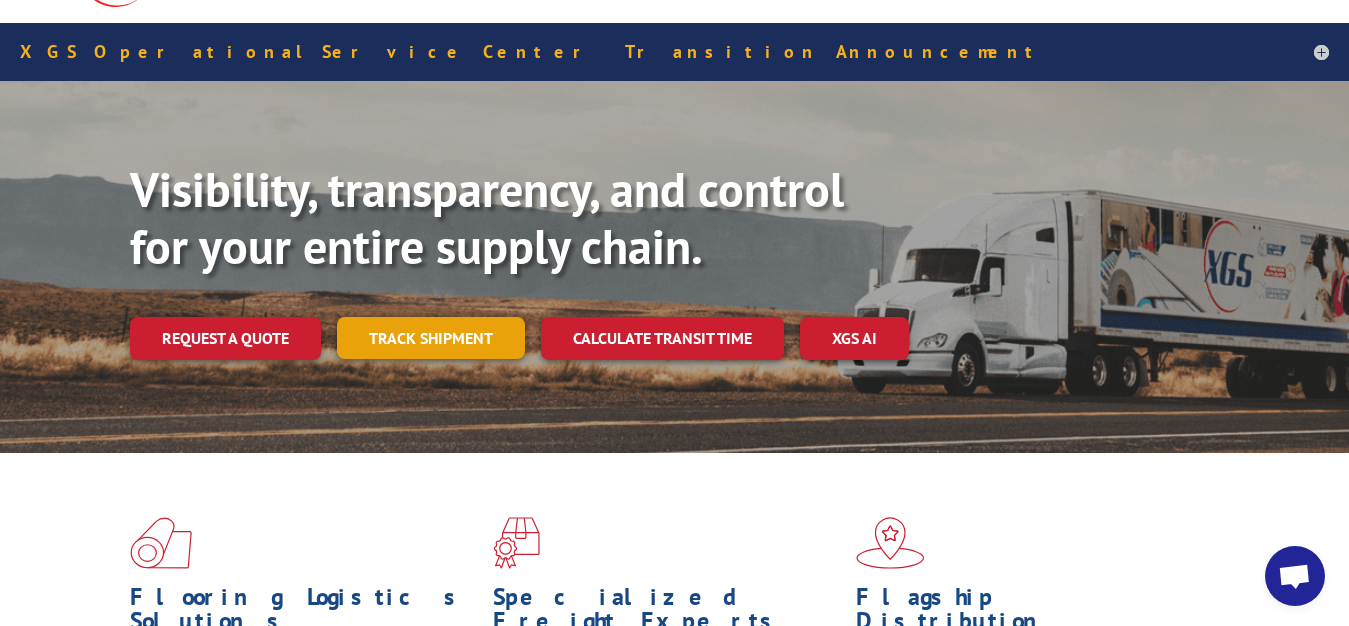 click on "Track shipment" at bounding box center [431, 338] 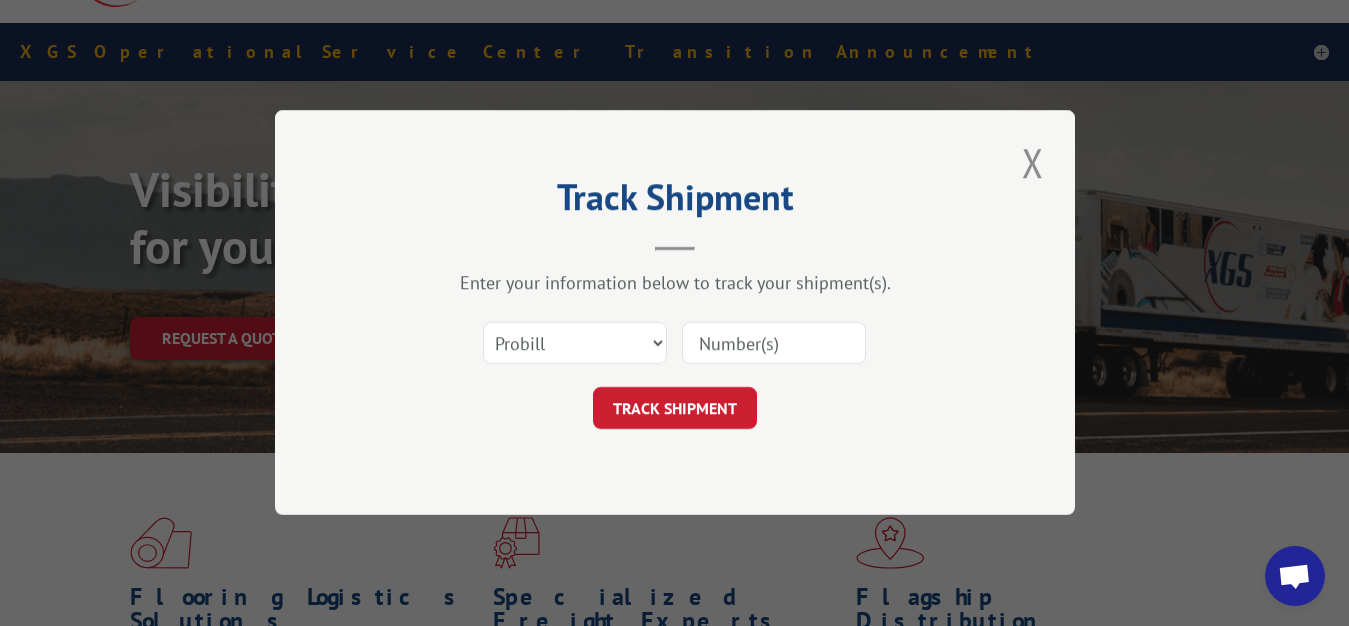scroll, scrollTop: 0, scrollLeft: 0, axis: both 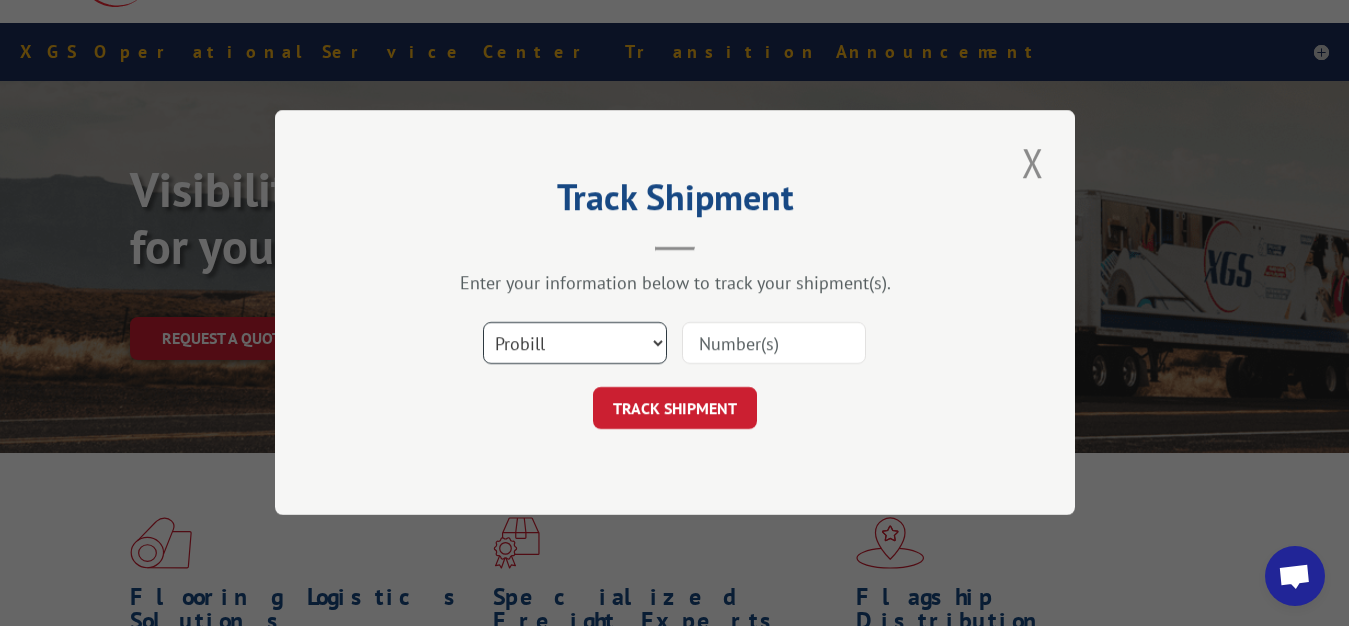 click on "Select category... Probill BOL PO" at bounding box center [575, 344] 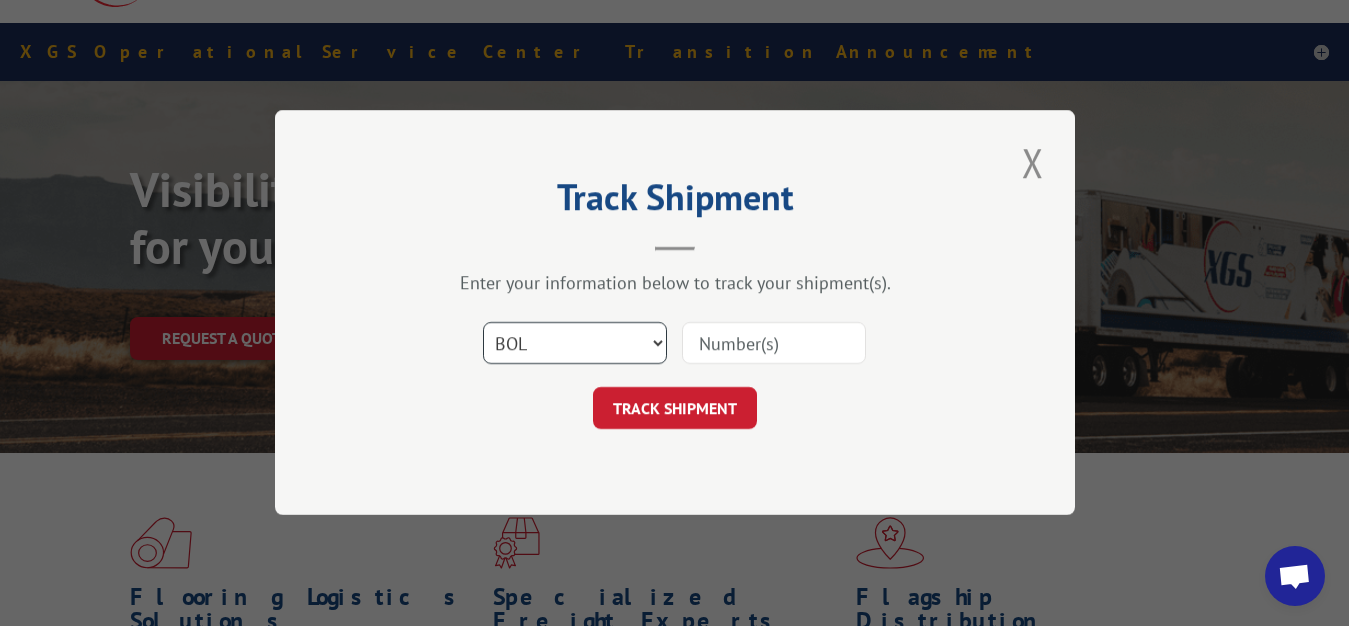 click on "BOL" at bounding box center (0, 0) 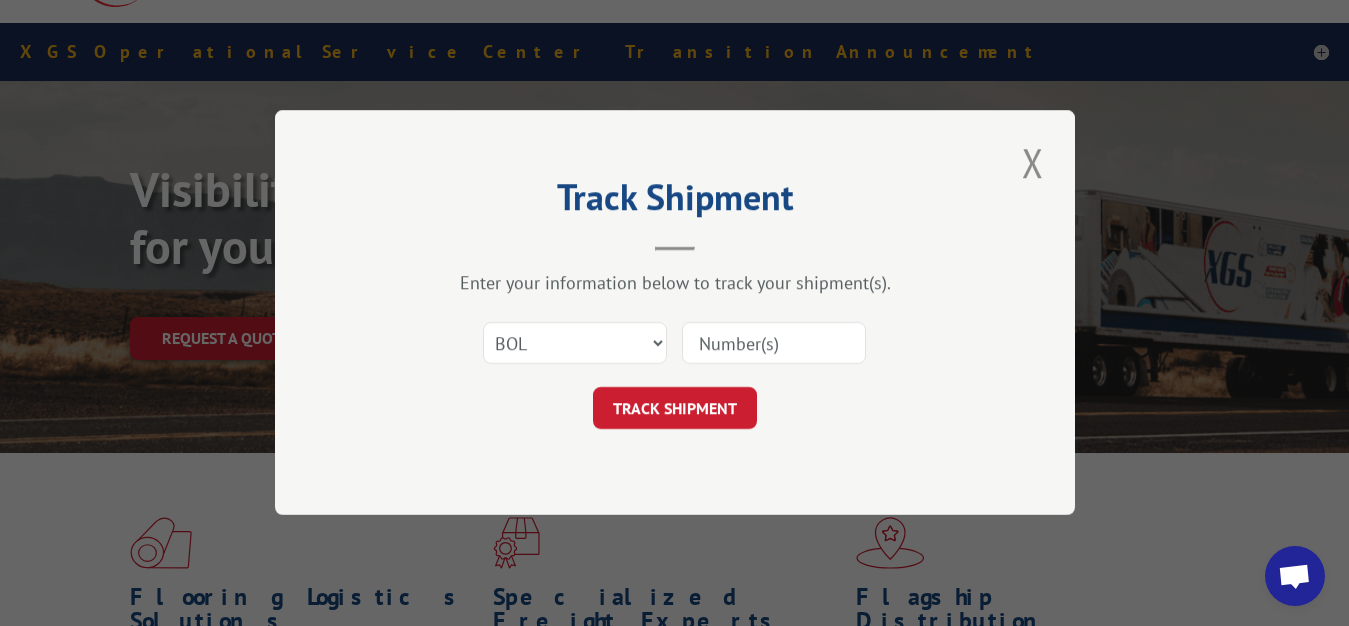drag, startPoint x: 716, startPoint y: 343, endPoint x: 683, endPoint y: 162, distance: 183.98369 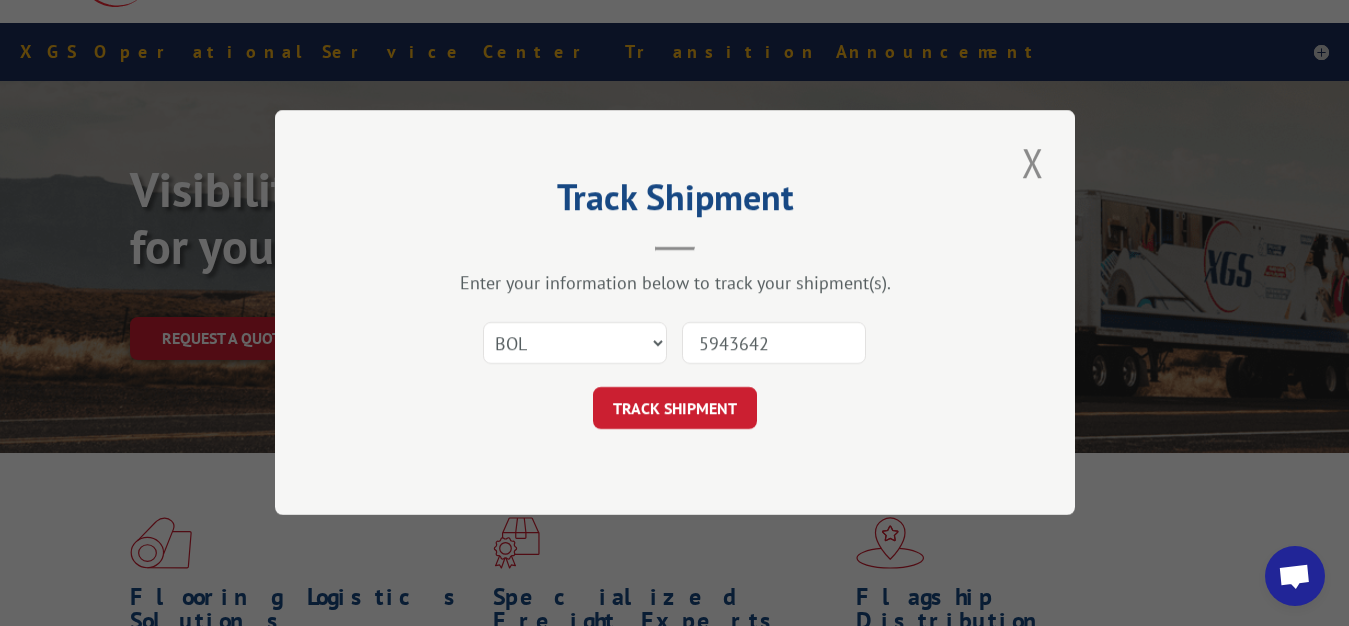 type on "5943642" 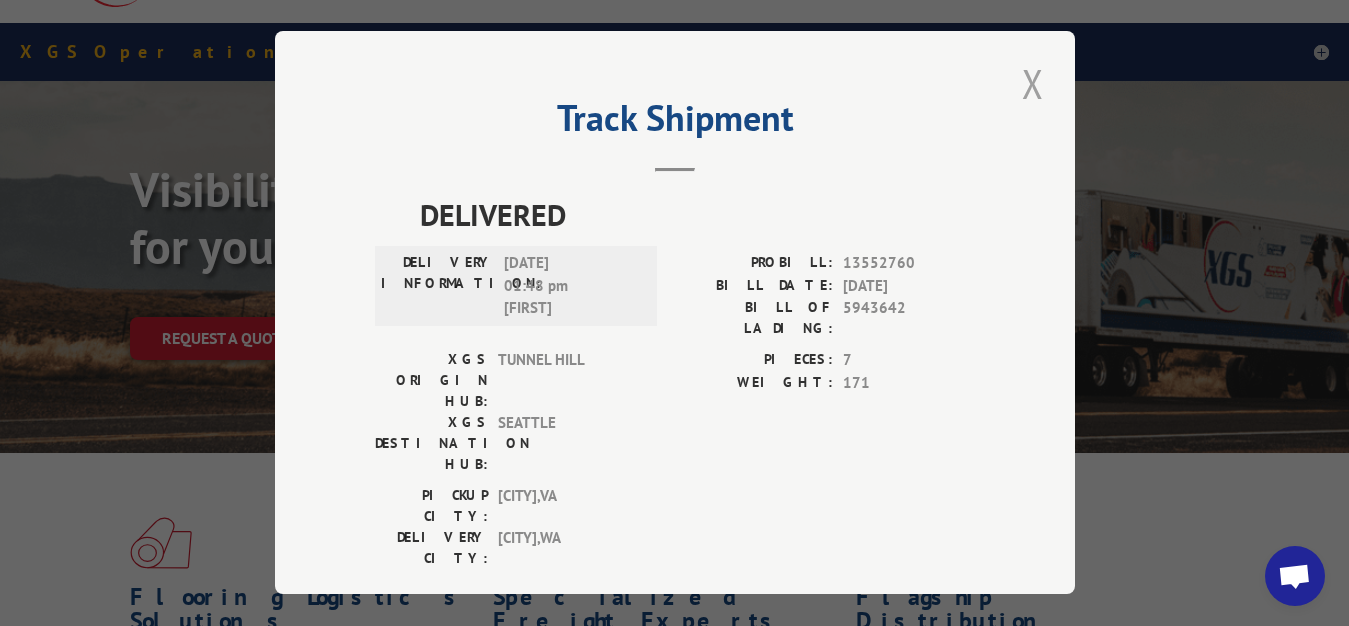 drag, startPoint x: 1020, startPoint y: 80, endPoint x: 580, endPoint y: 265, distance: 477.31018 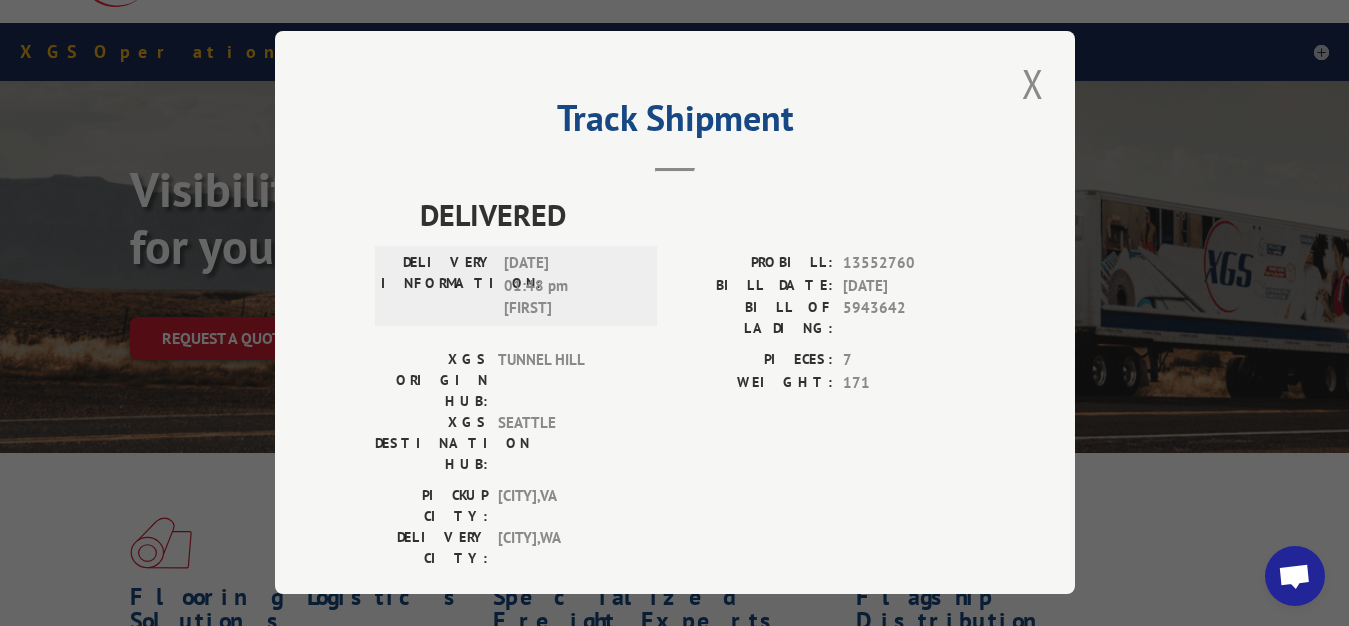 click at bounding box center (1033, 83) 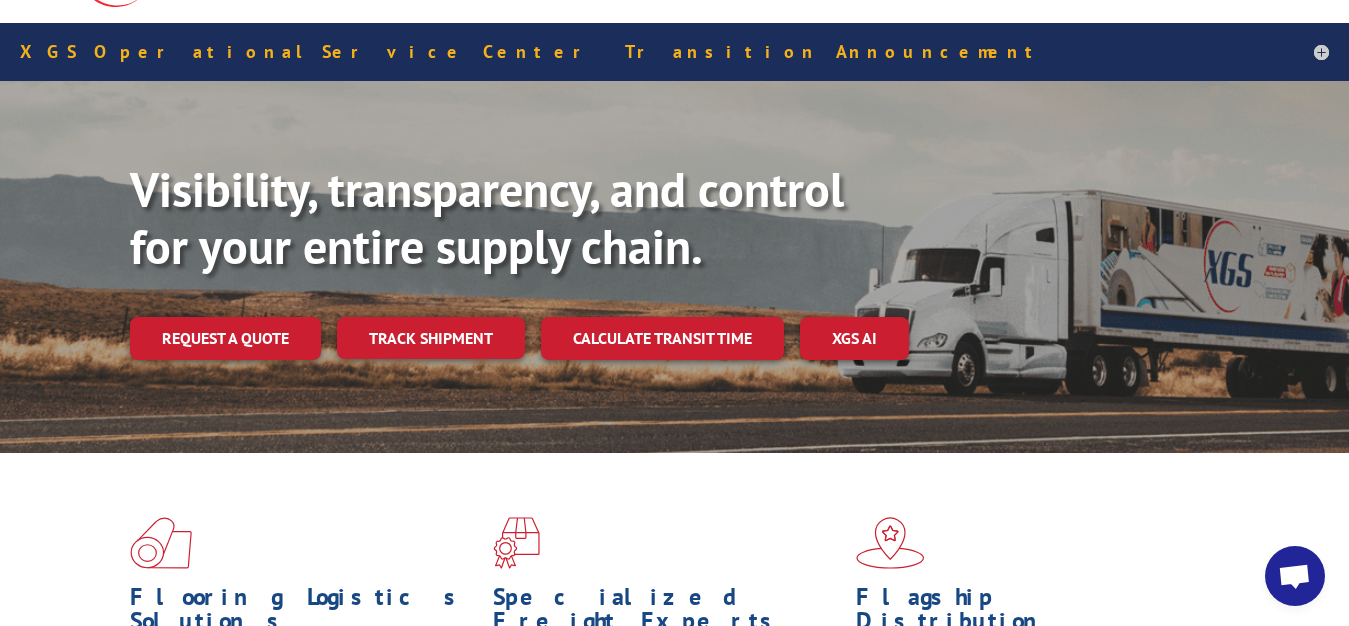 drag, startPoint x: 459, startPoint y: 292, endPoint x: 551, endPoint y: 325, distance: 97.73945 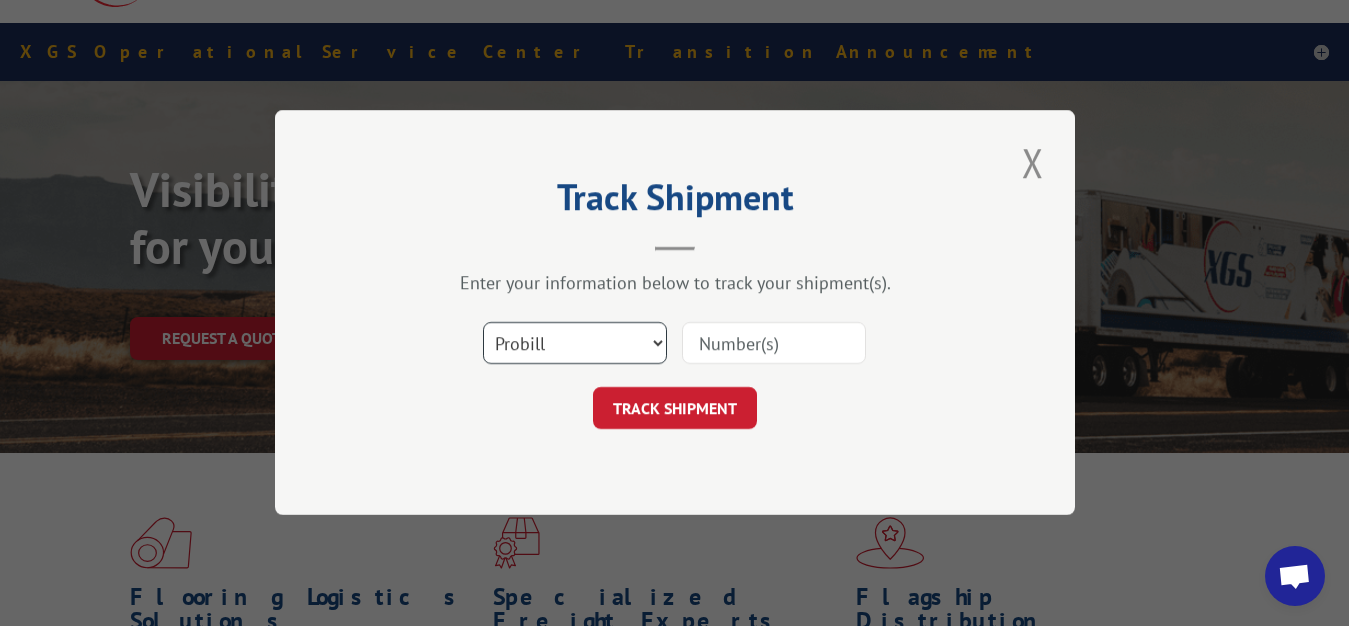 click on "Select category... Probill BOL PO" at bounding box center (575, 344) 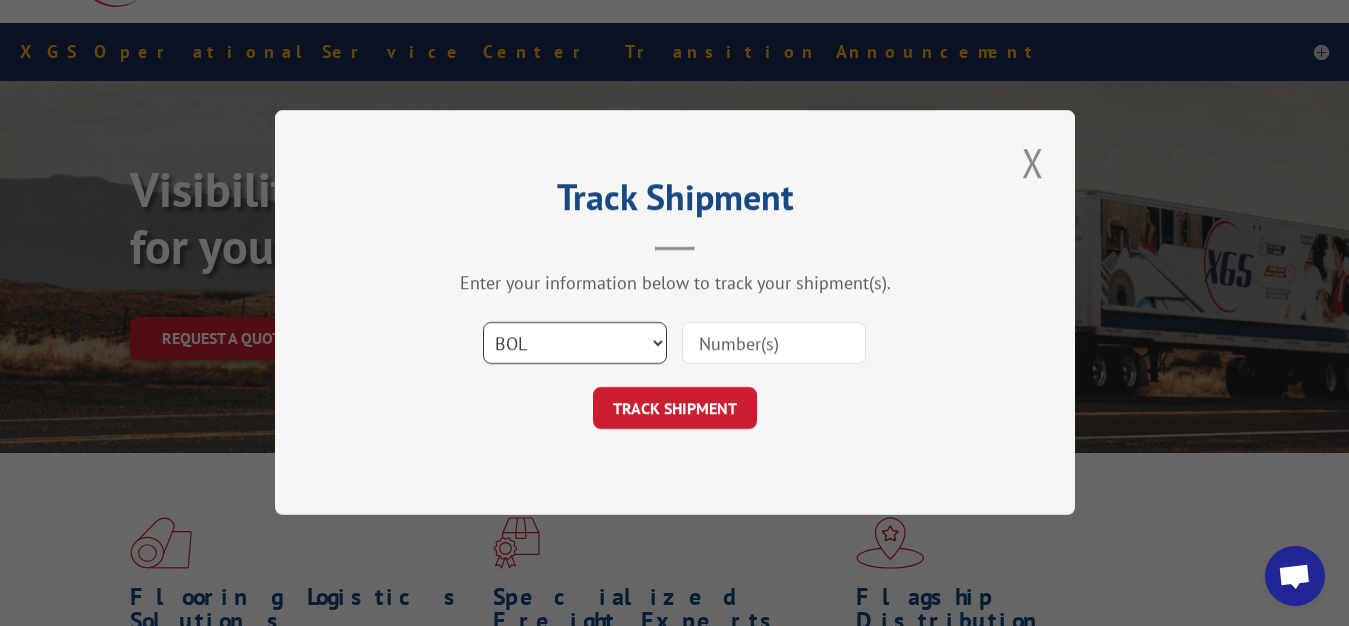click on "BOL" at bounding box center (0, 0) 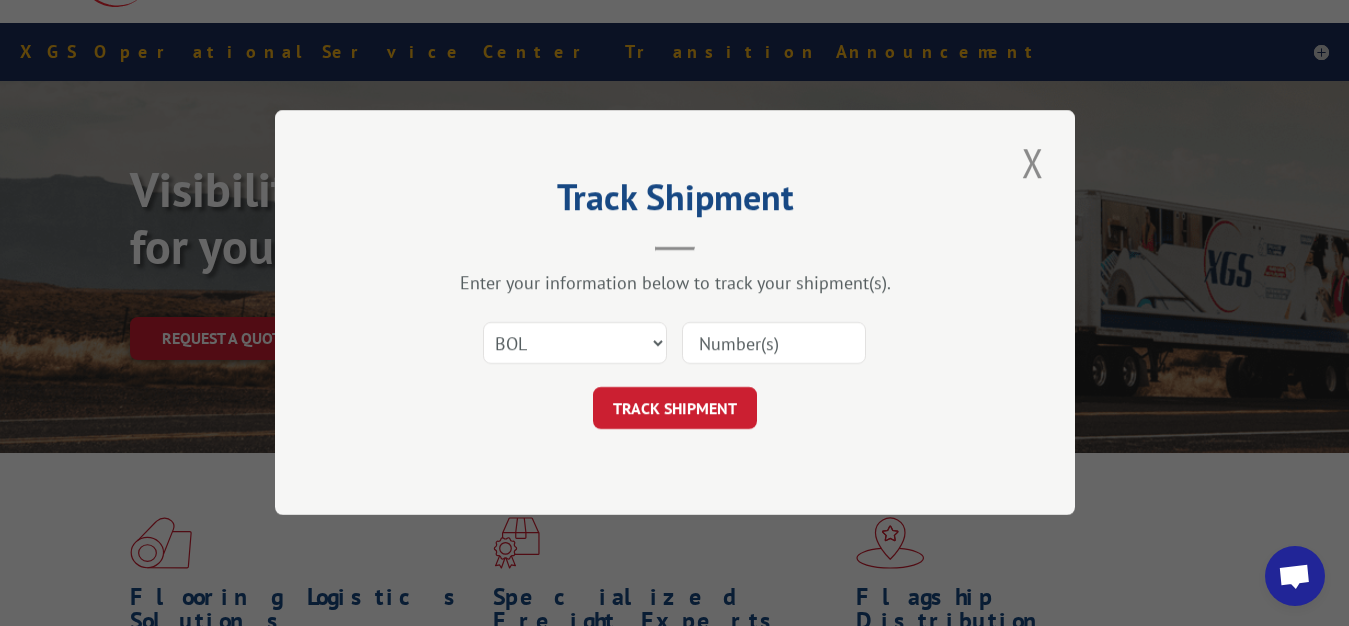 drag, startPoint x: 706, startPoint y: 370, endPoint x: 717, endPoint y: 351, distance: 21.954498 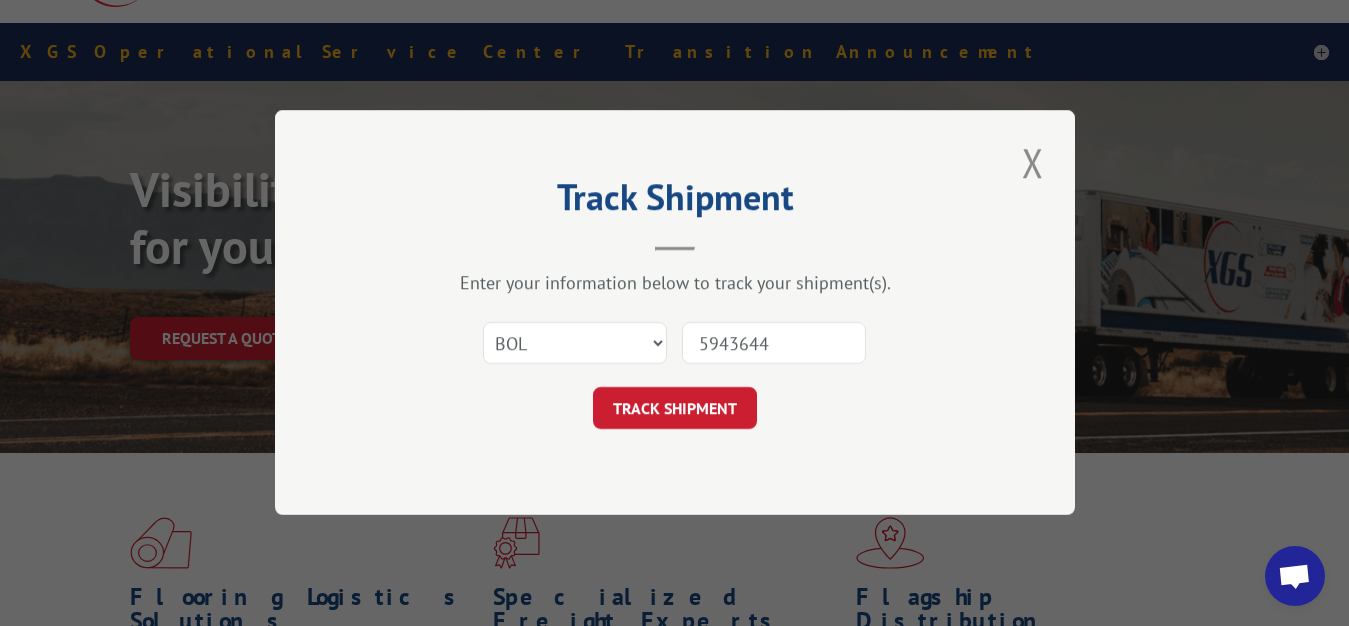 type on "5943644" 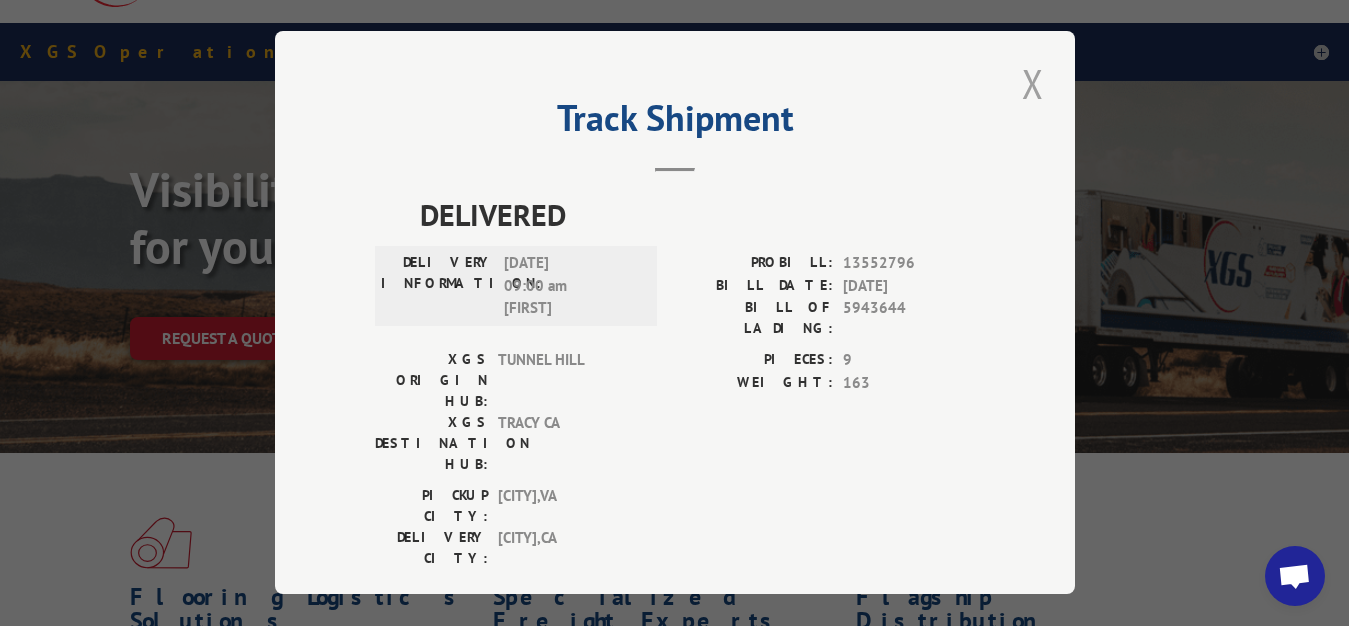 drag, startPoint x: 1014, startPoint y: 77, endPoint x: 896, endPoint y: 173, distance: 152.11838 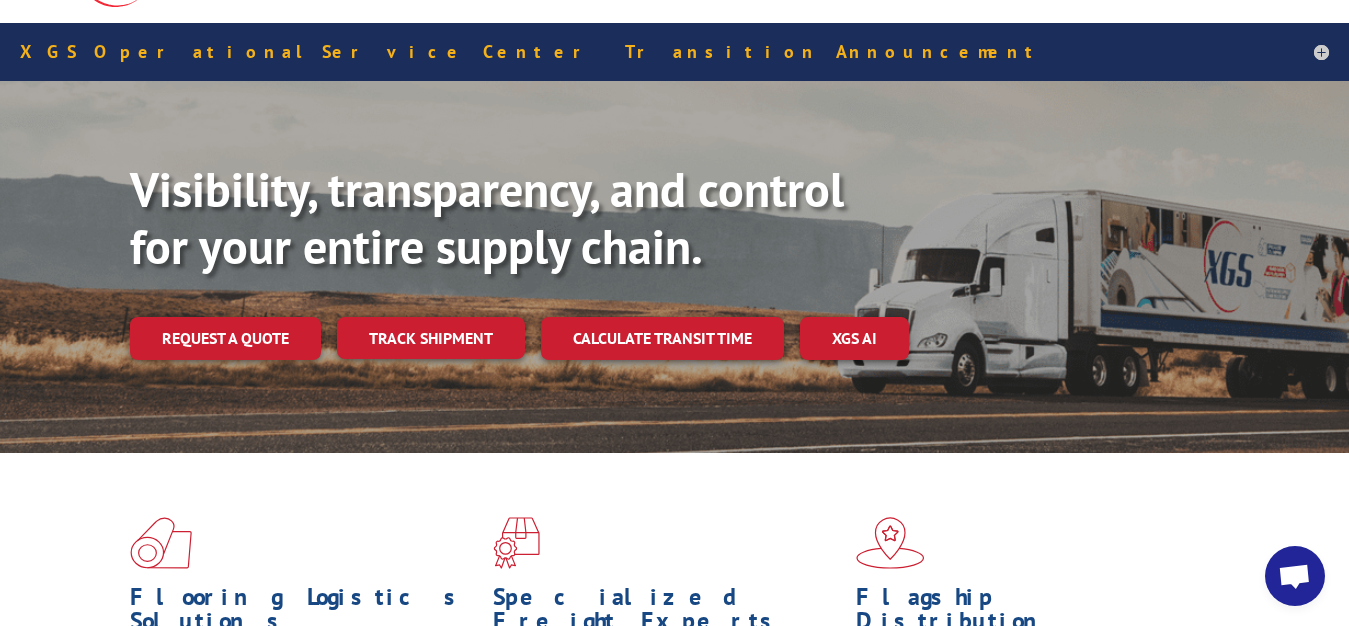 drag, startPoint x: 434, startPoint y: 297, endPoint x: 444, endPoint y: 303, distance: 11.661903 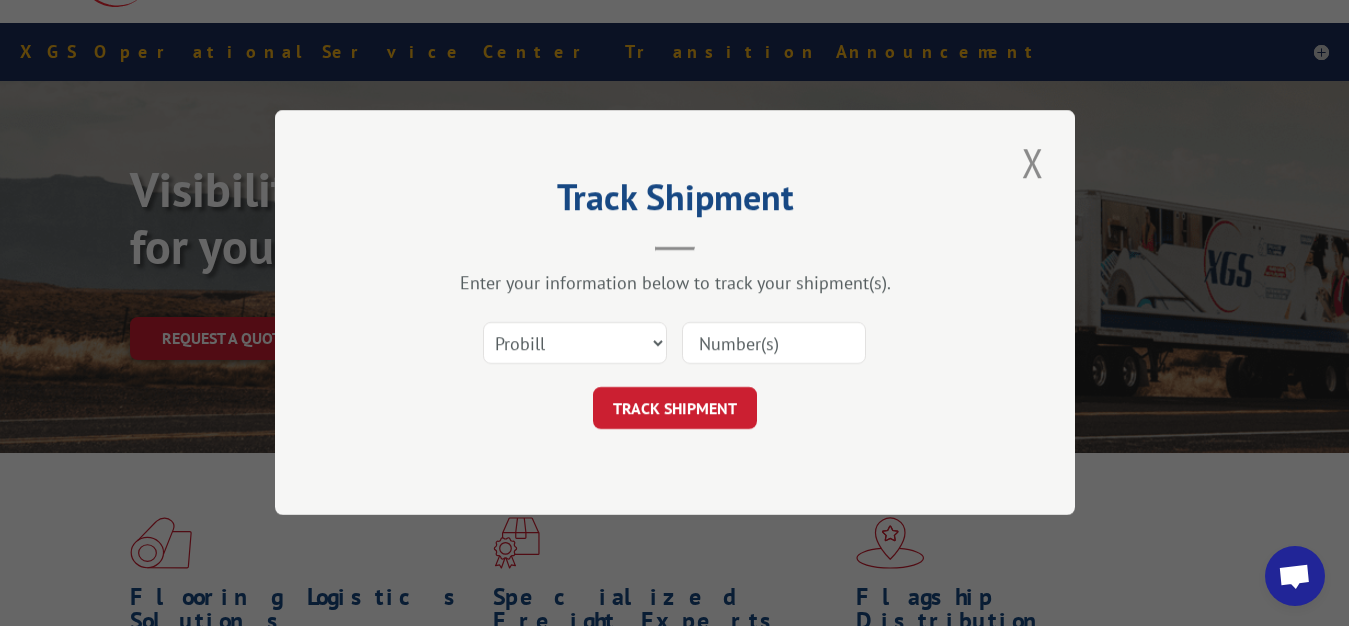 scroll, scrollTop: 0, scrollLeft: 0, axis: both 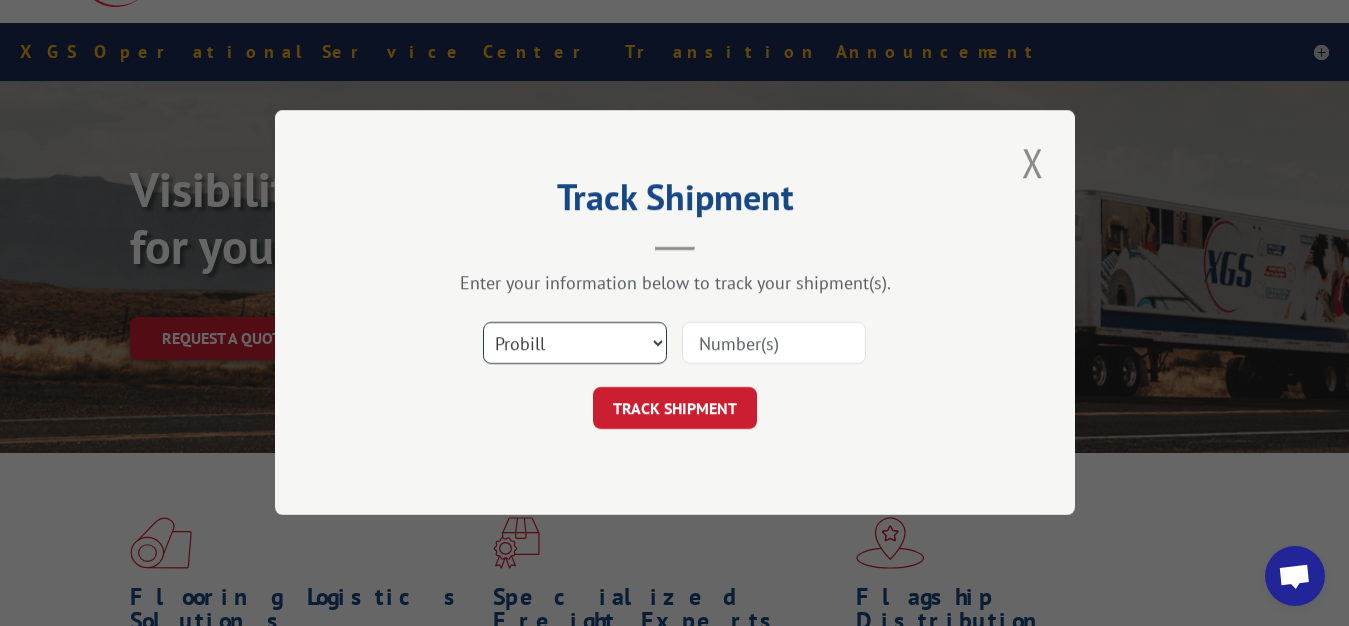 click on "Select category... Probill BOL PO" at bounding box center (575, 344) 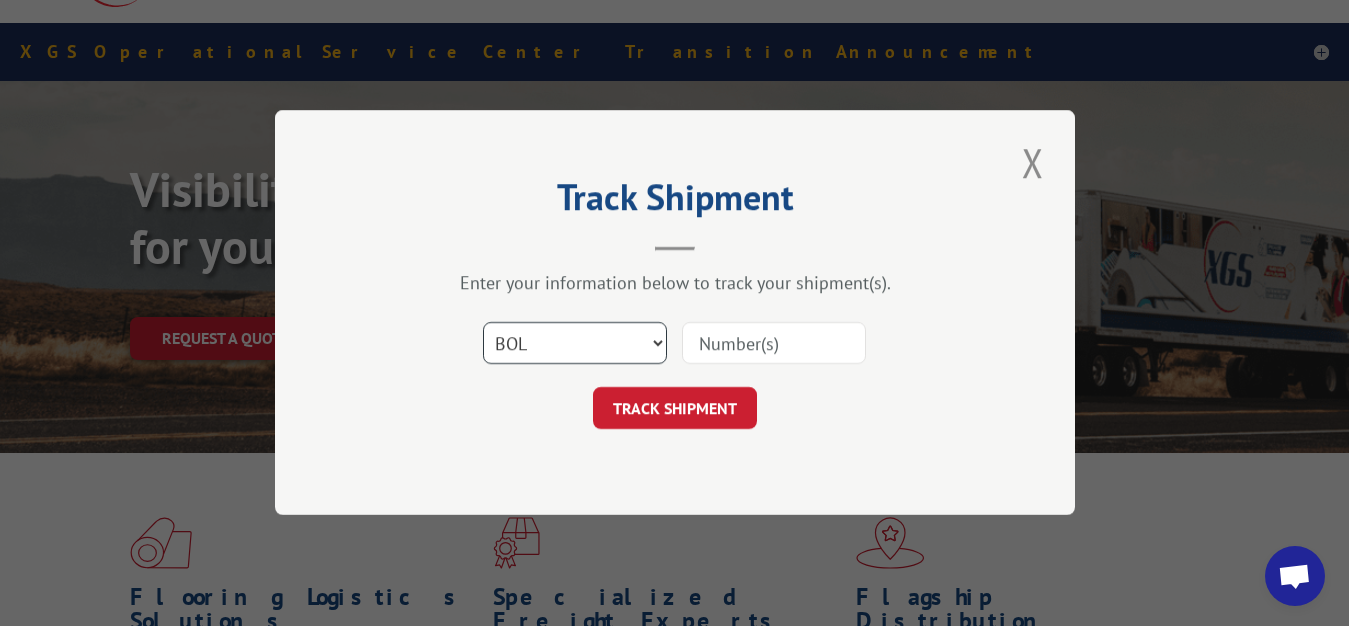 click on "BOL" at bounding box center [0, 0] 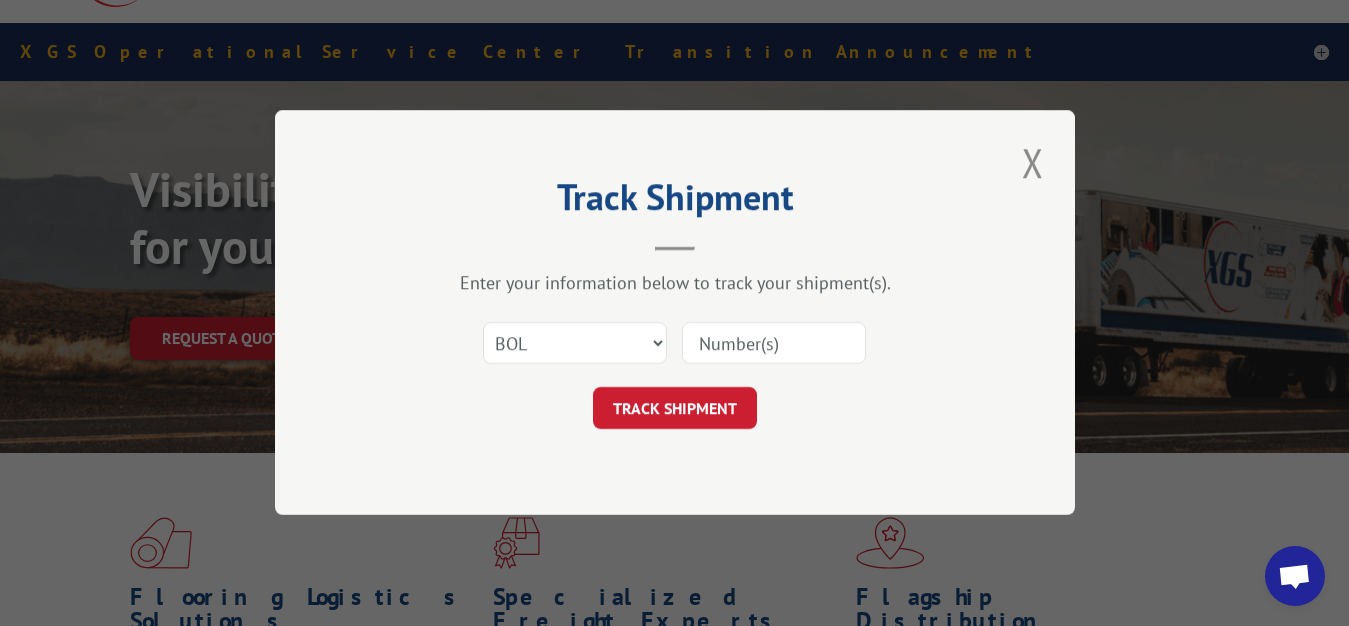 click on "Select category... Probill BOL PO" at bounding box center [675, 344] 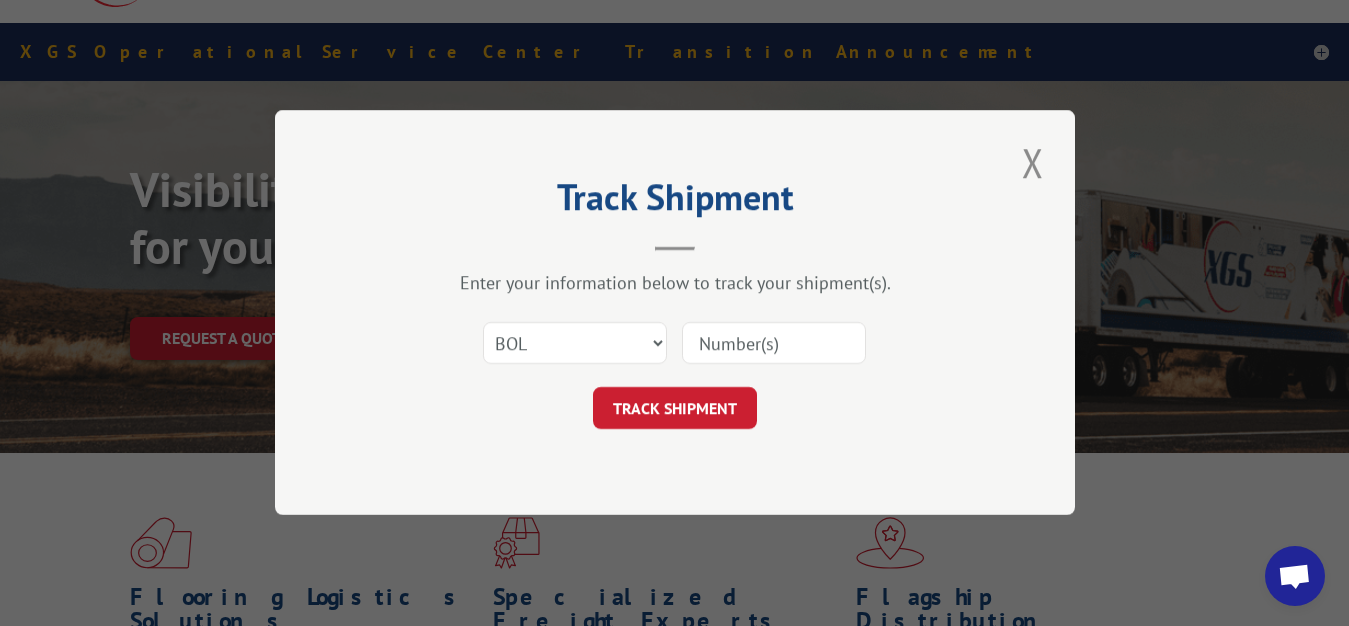 drag, startPoint x: 736, startPoint y: 345, endPoint x: 713, endPoint y: 249, distance: 98.71677 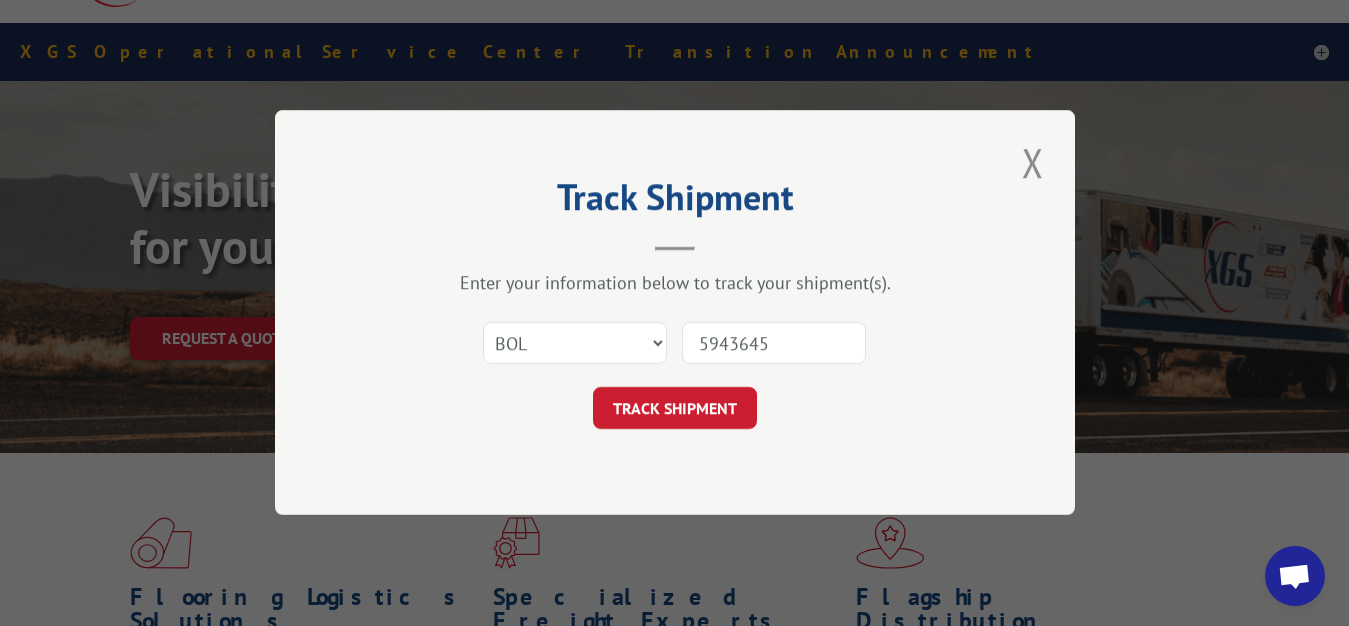 type on "5943645" 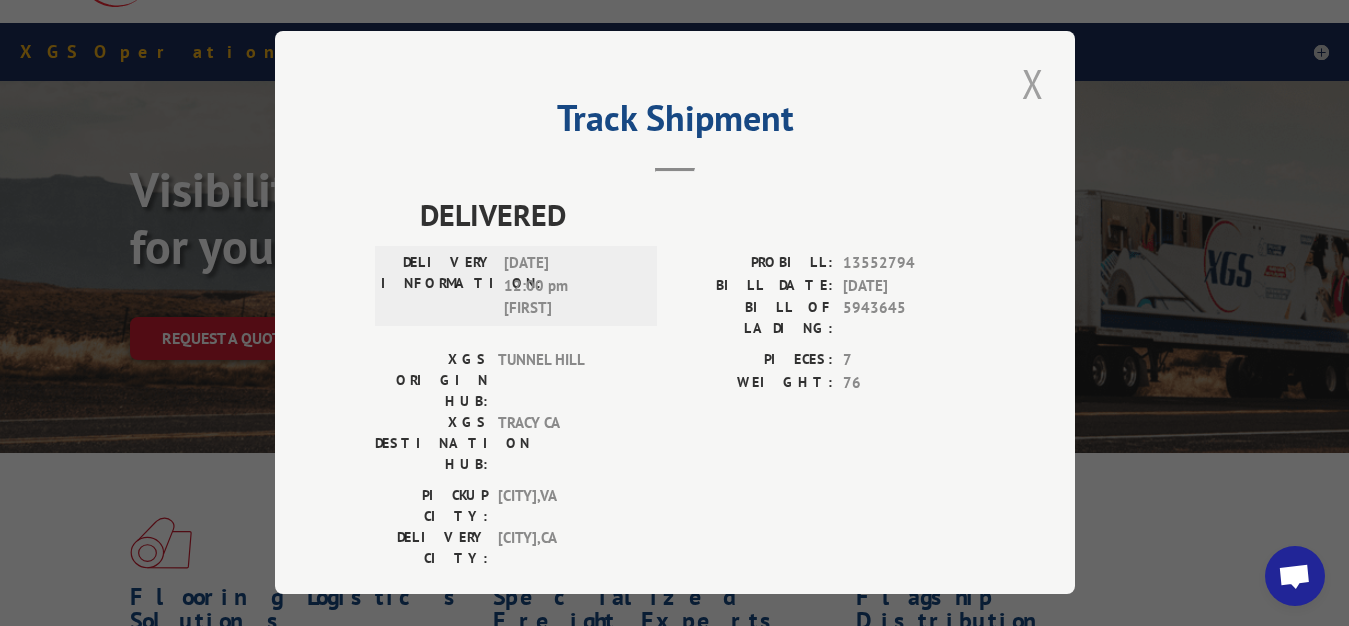 click at bounding box center [1033, 83] 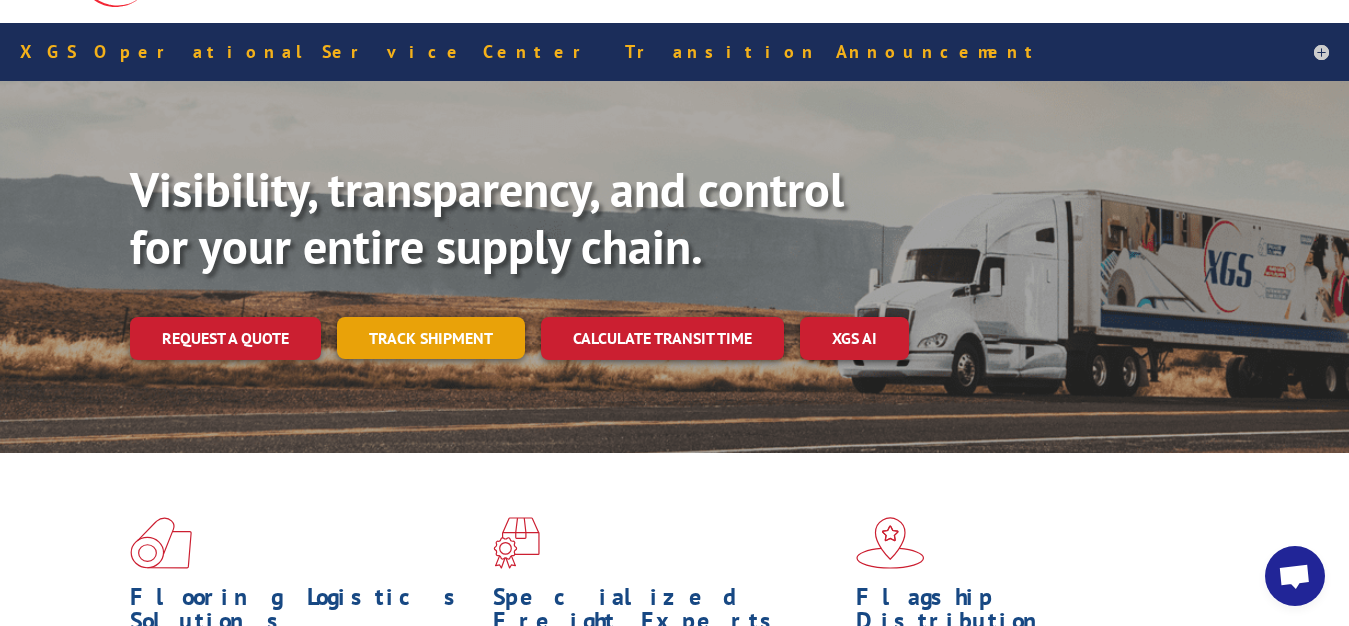 click on "Track shipment" at bounding box center [431, 338] 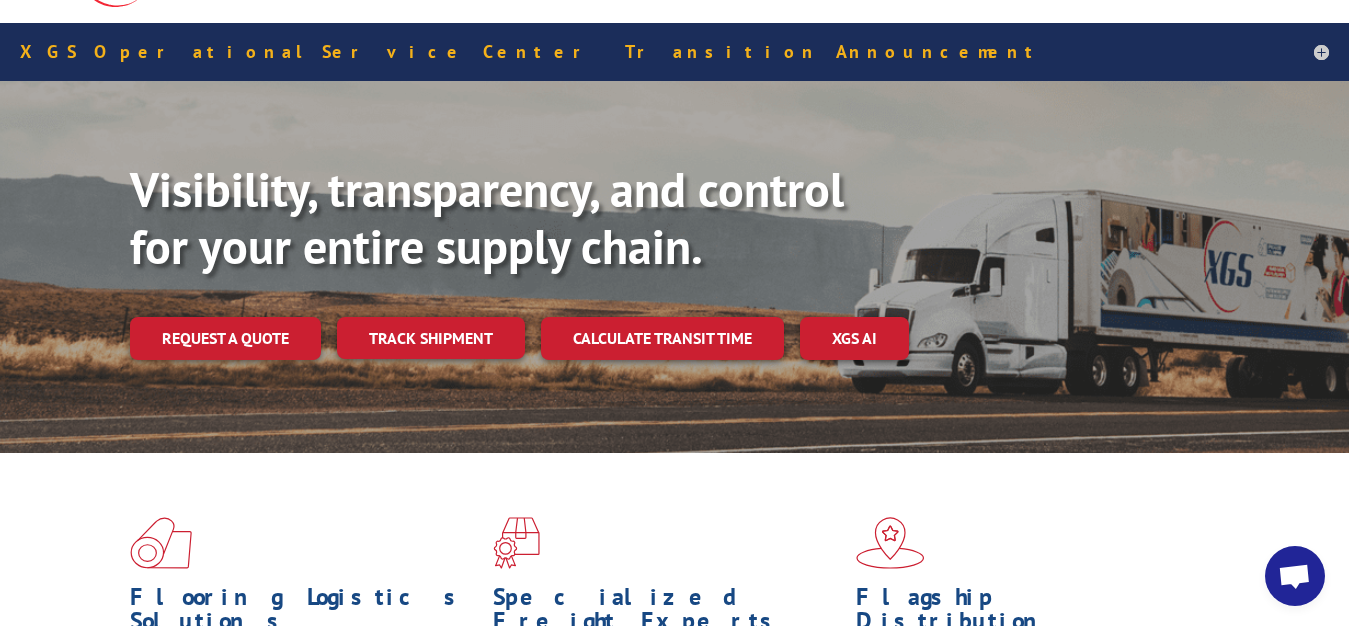 scroll, scrollTop: 0, scrollLeft: 0, axis: both 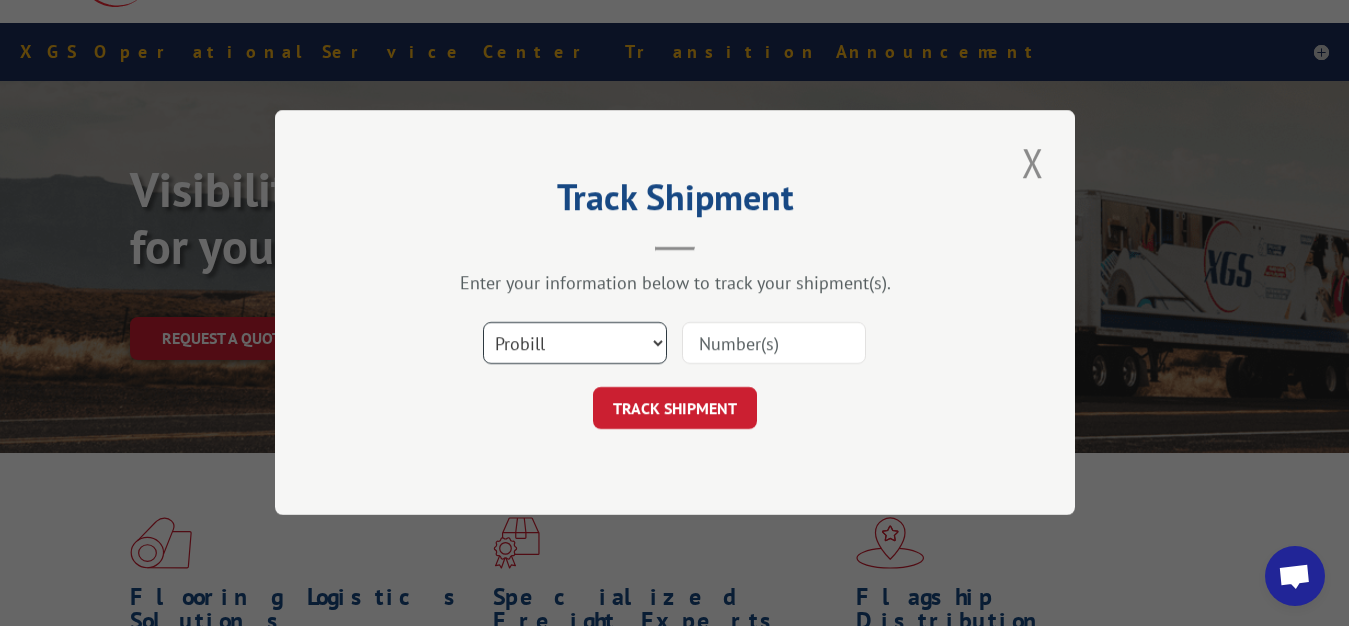 click on "Select category... Probill BOL PO" at bounding box center (575, 344) 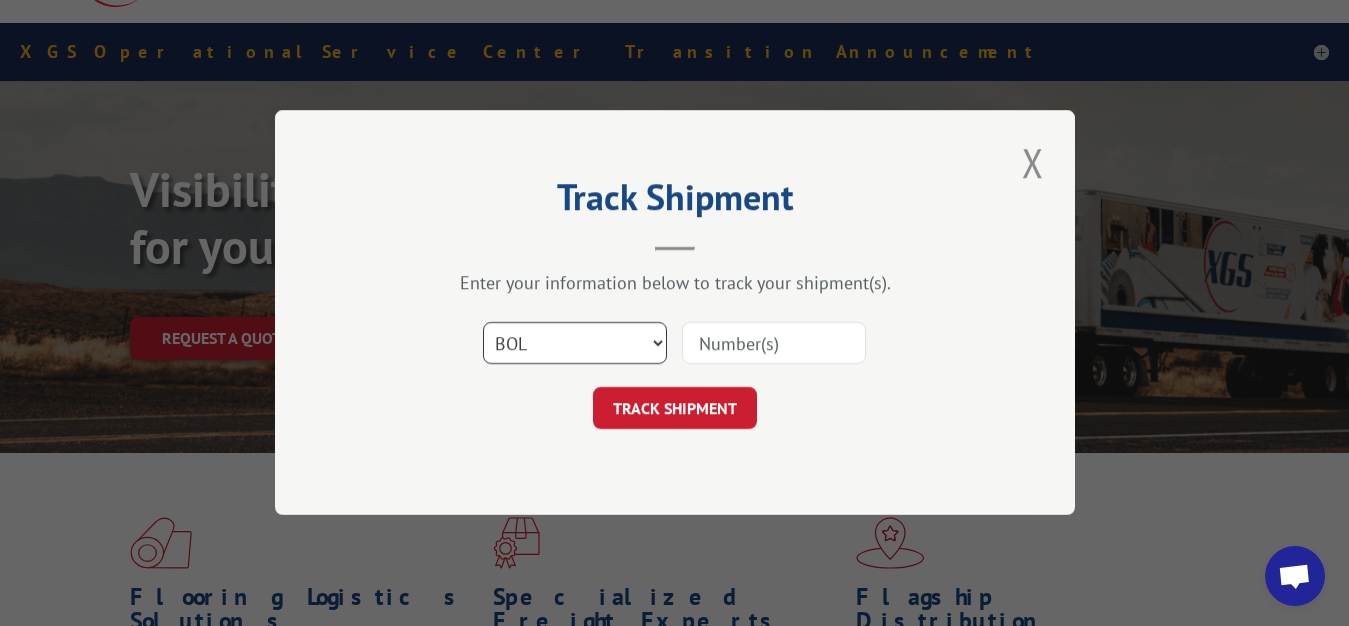click on "BOL" at bounding box center (0, 0) 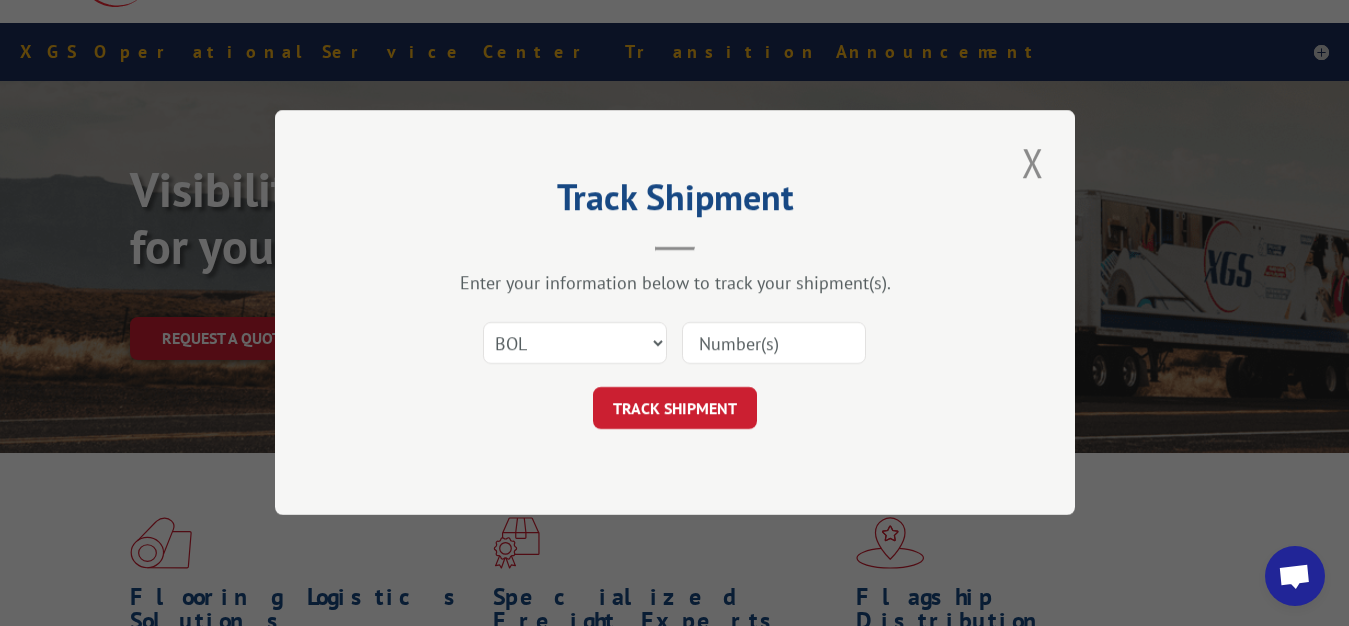 click at bounding box center [774, 344] 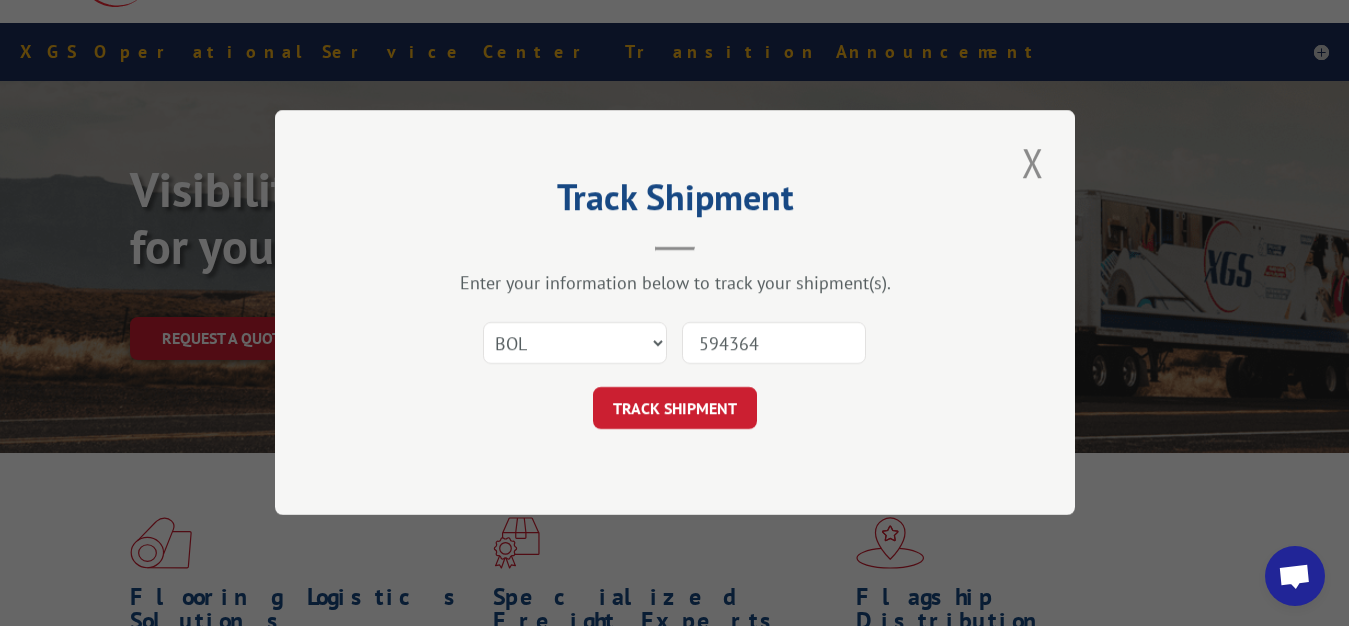 type on "5943643" 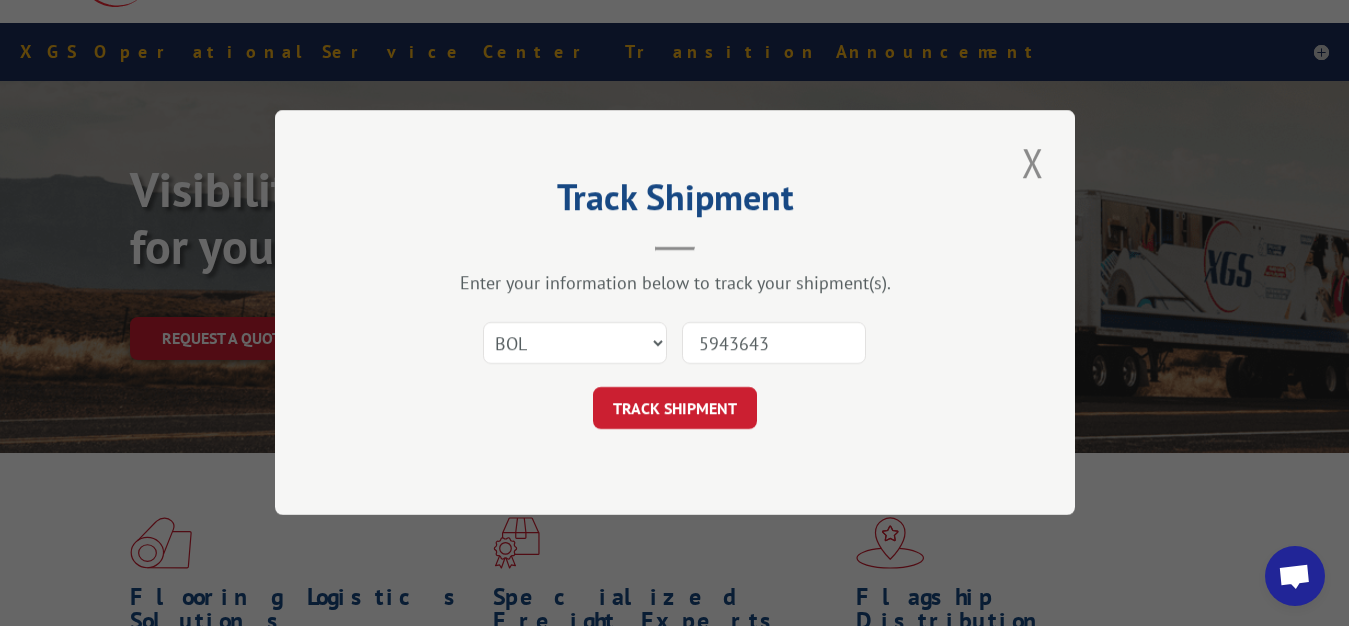 click on "TRACK SHIPMENT" at bounding box center (675, 409) 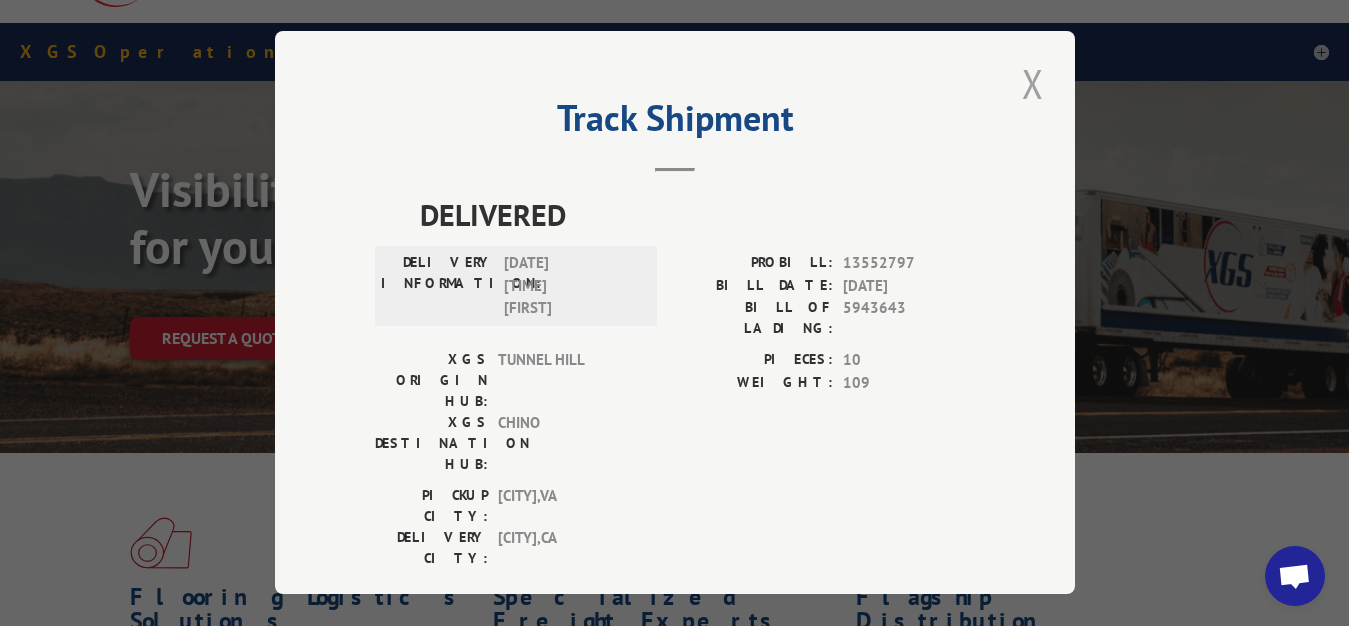 click at bounding box center (1033, 83) 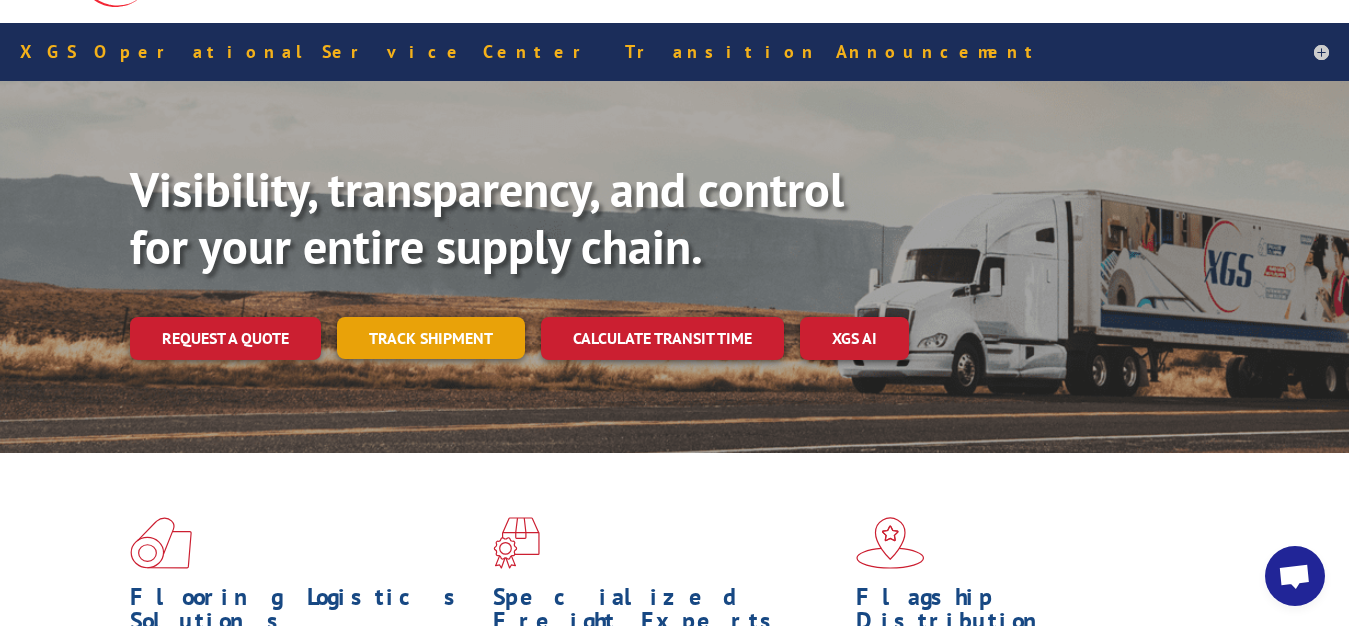 click on "Track shipment" at bounding box center (431, 338) 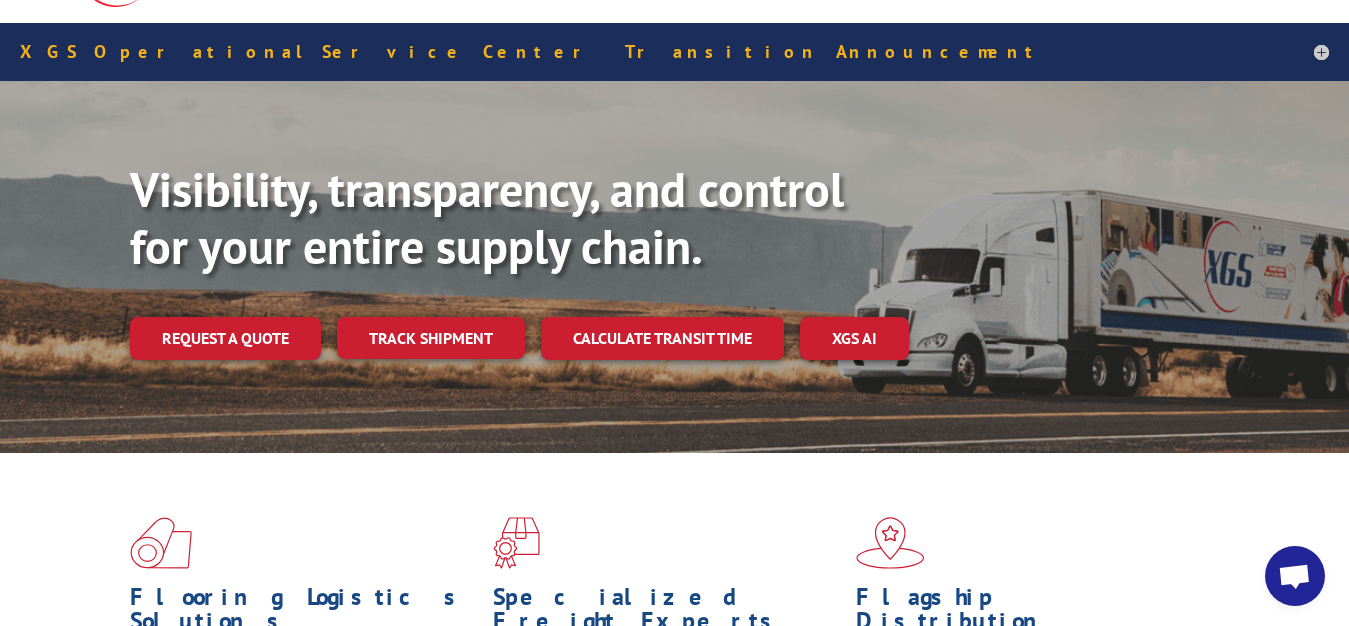 scroll, scrollTop: 0, scrollLeft: 0, axis: both 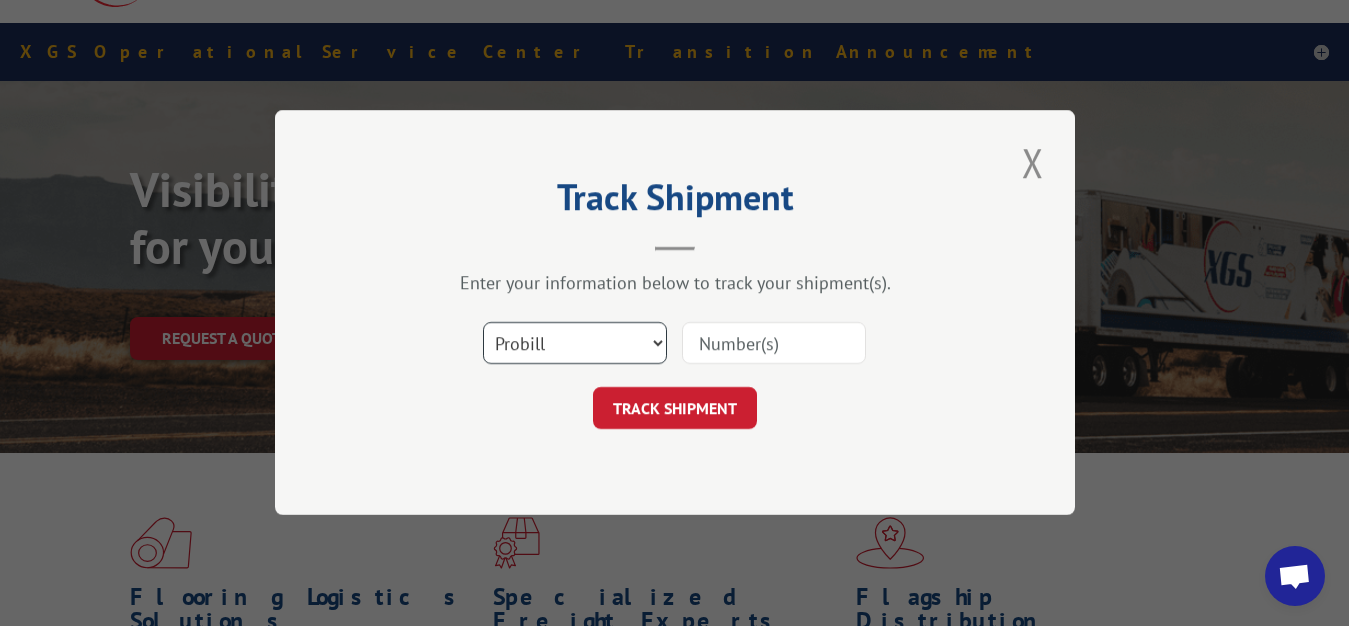 click on "Select category... Probill BOL PO" at bounding box center [575, 344] 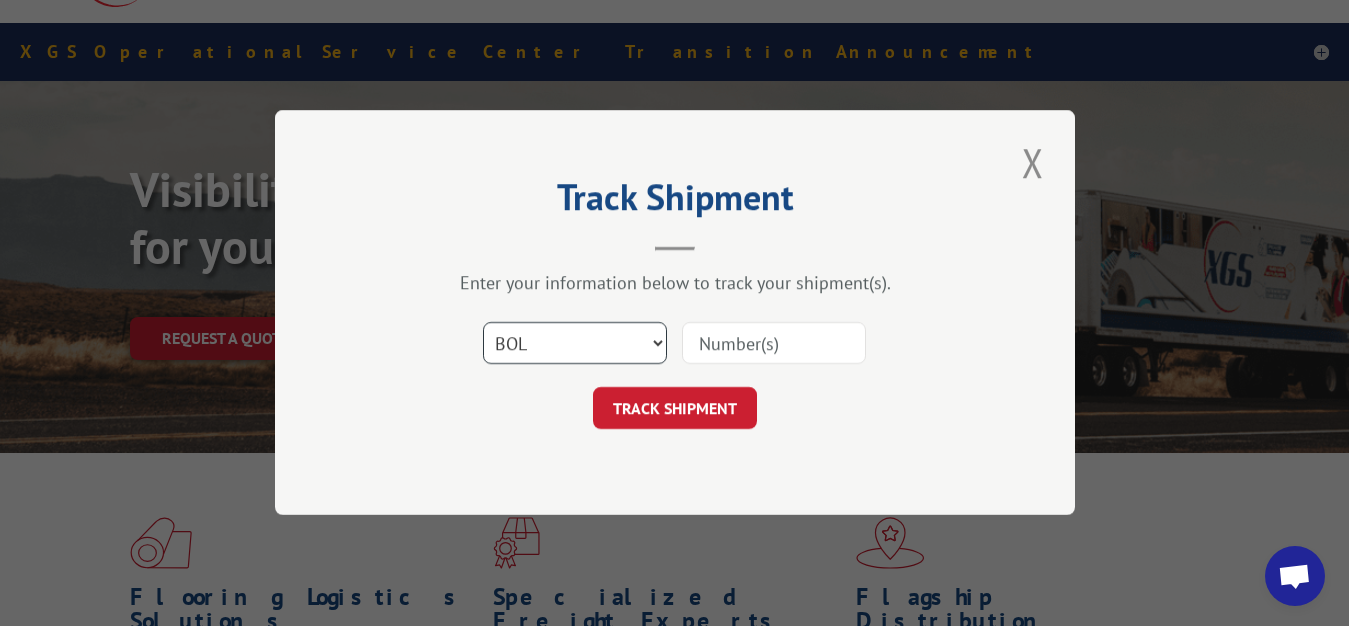 click on "BOL" at bounding box center [0, 0] 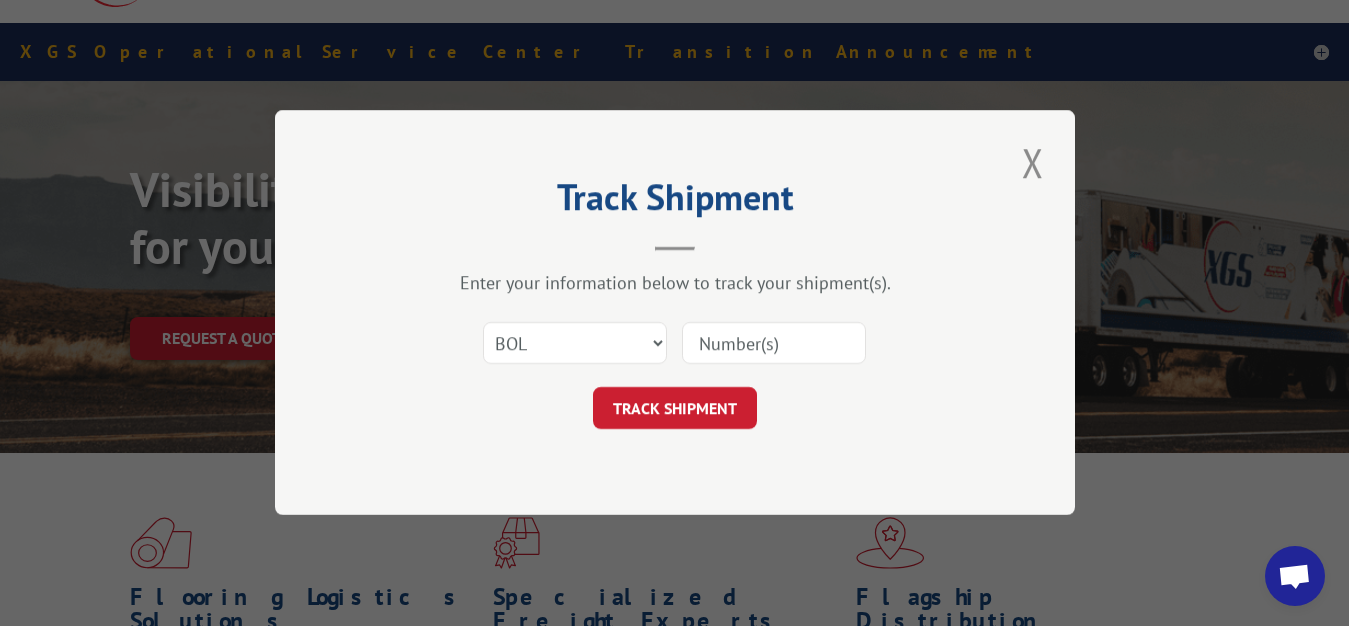 drag, startPoint x: 707, startPoint y: 346, endPoint x: 731, endPoint y: 232, distance: 116.498924 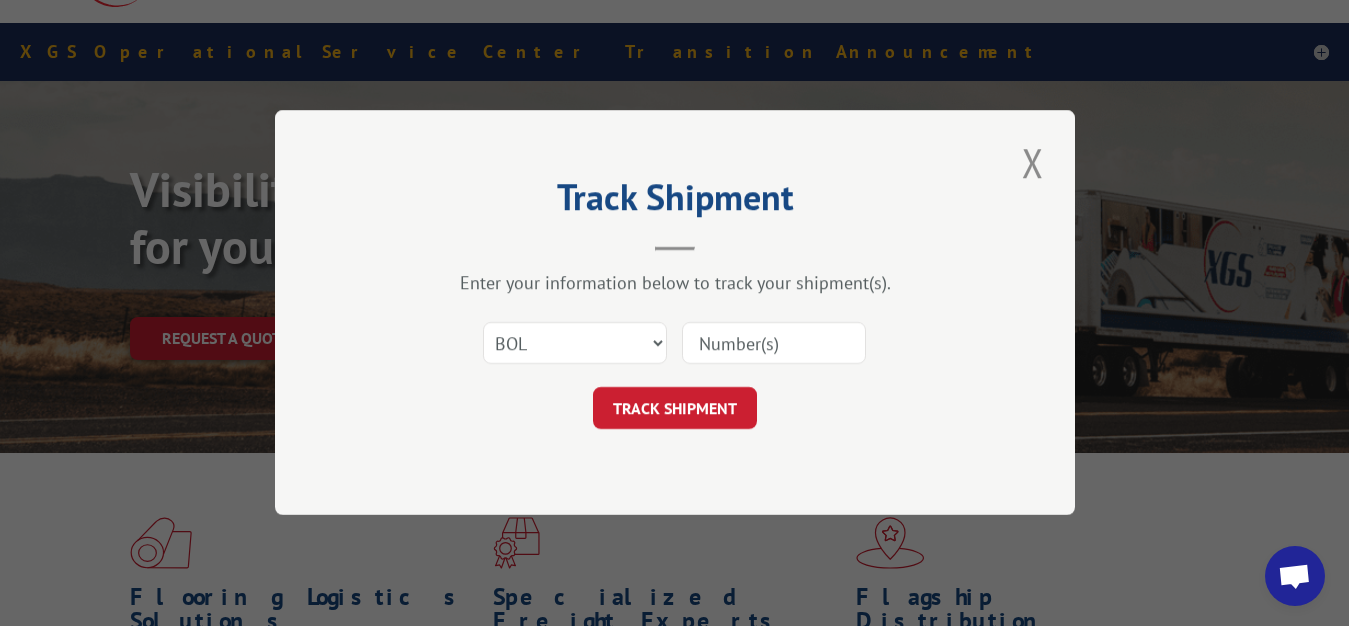 click at bounding box center [774, 344] 